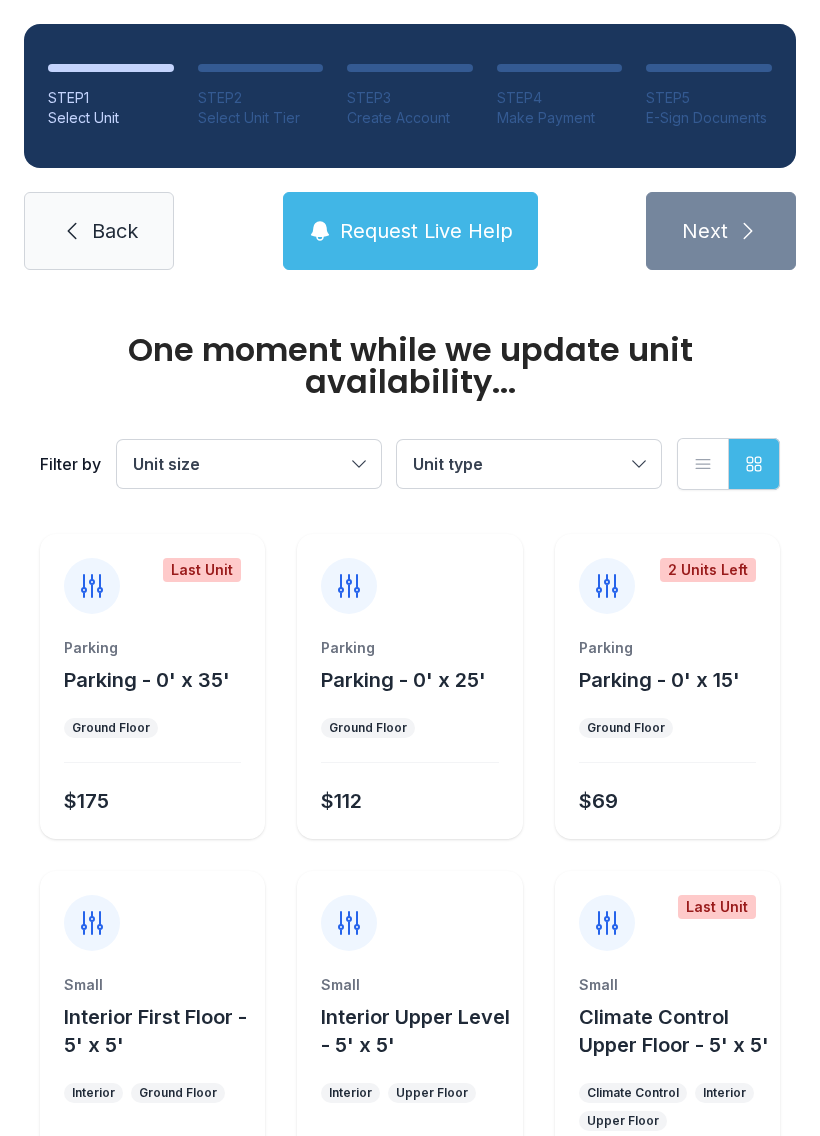 scroll, scrollTop: 0, scrollLeft: 0, axis: both 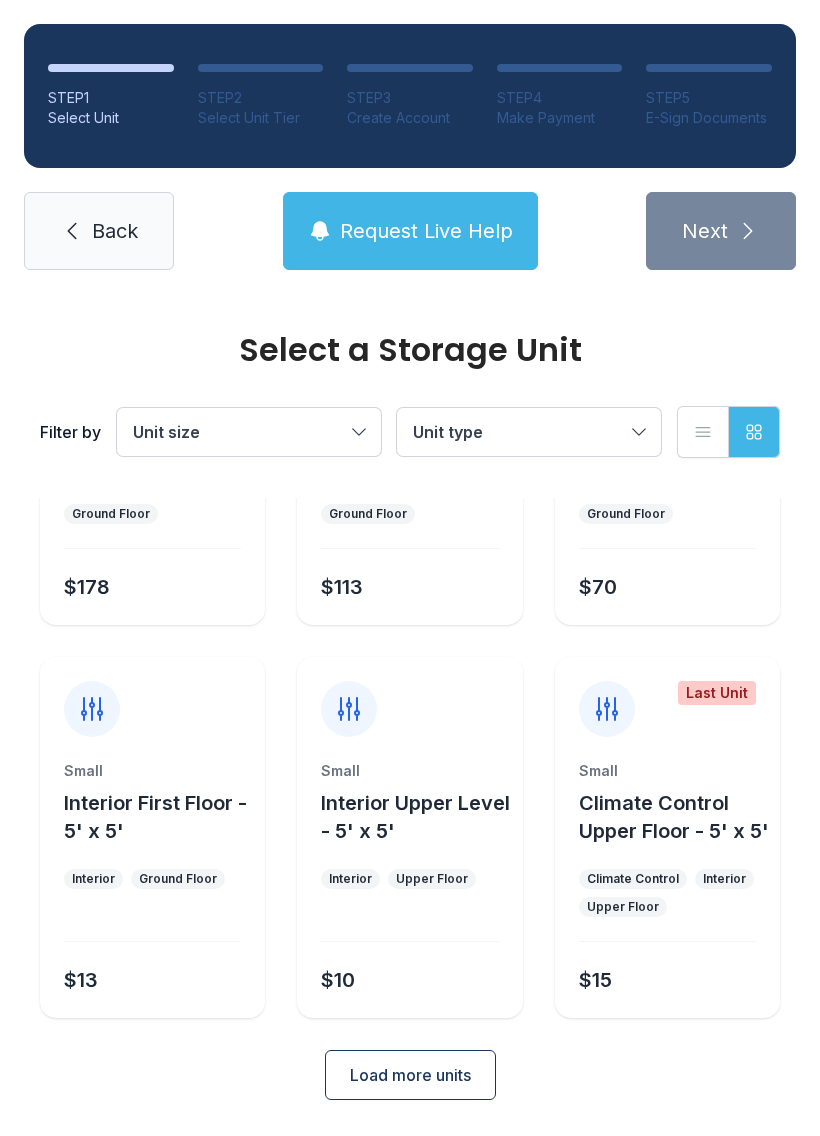 click on "Load more units" at bounding box center (410, 1075) 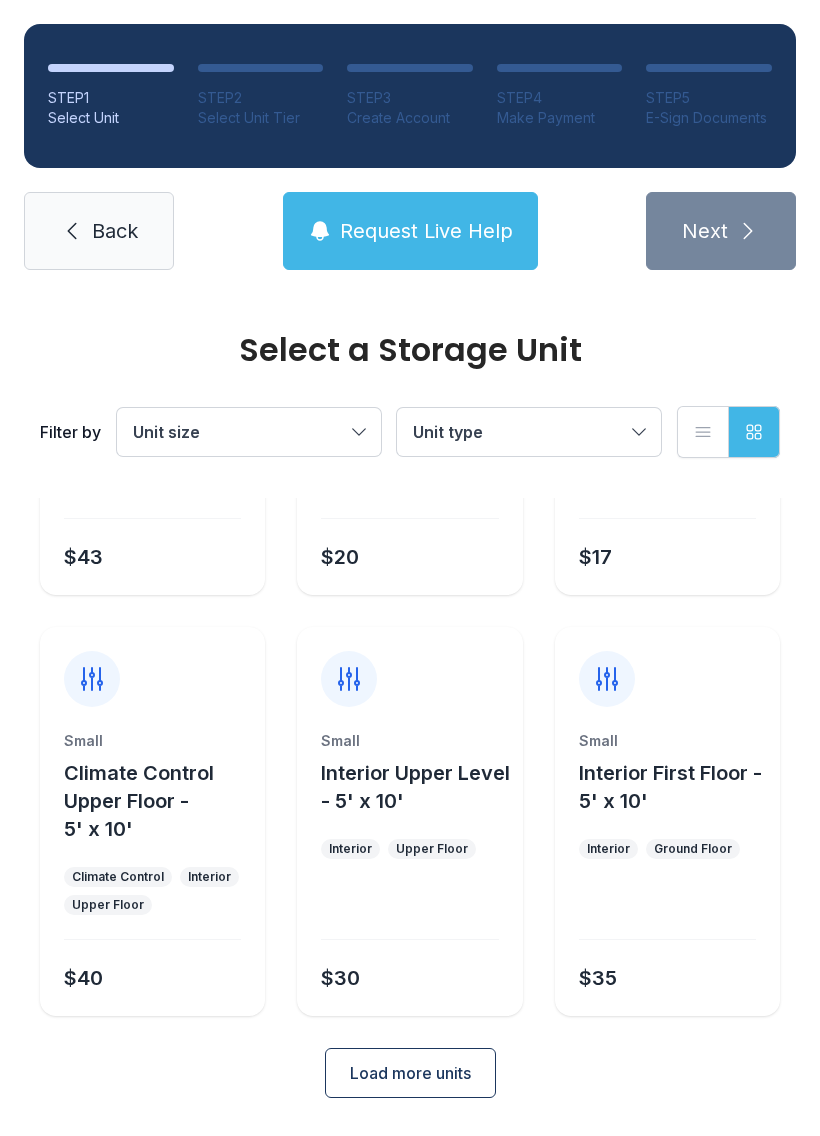 scroll, scrollTop: 996, scrollLeft: 0, axis: vertical 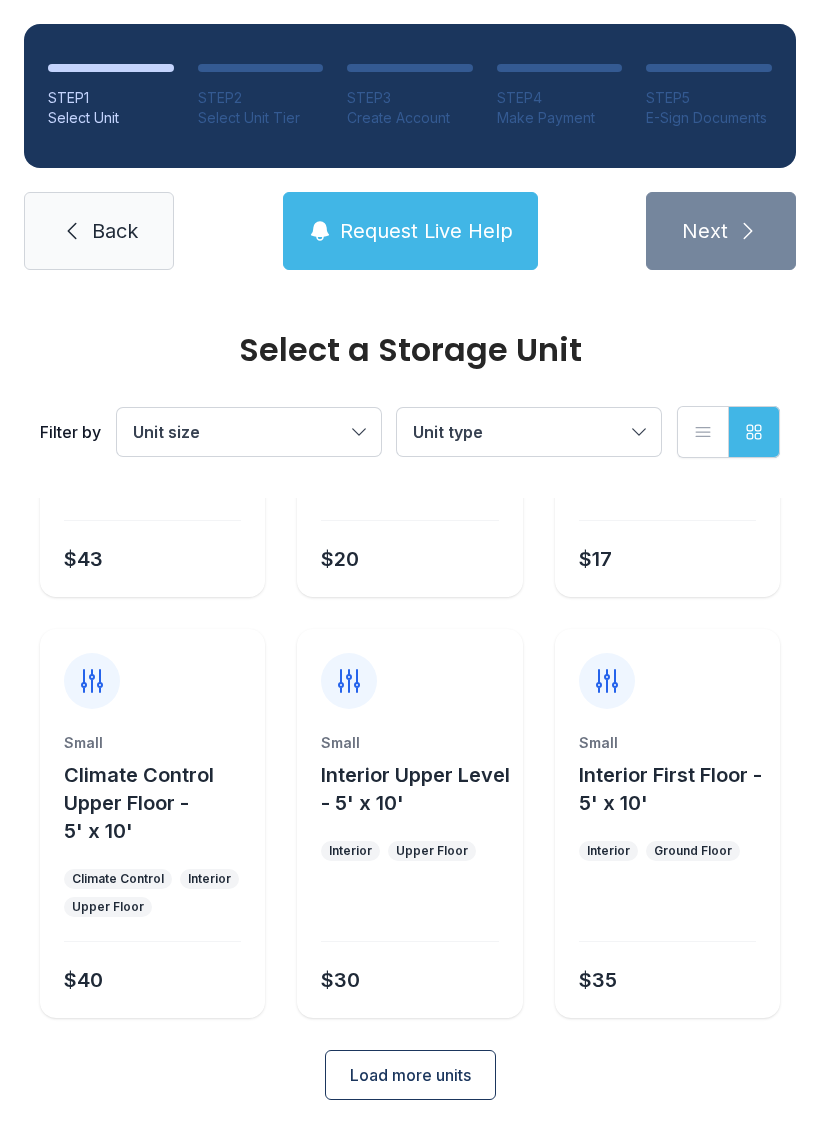 click on "Load more units" at bounding box center (410, 1075) 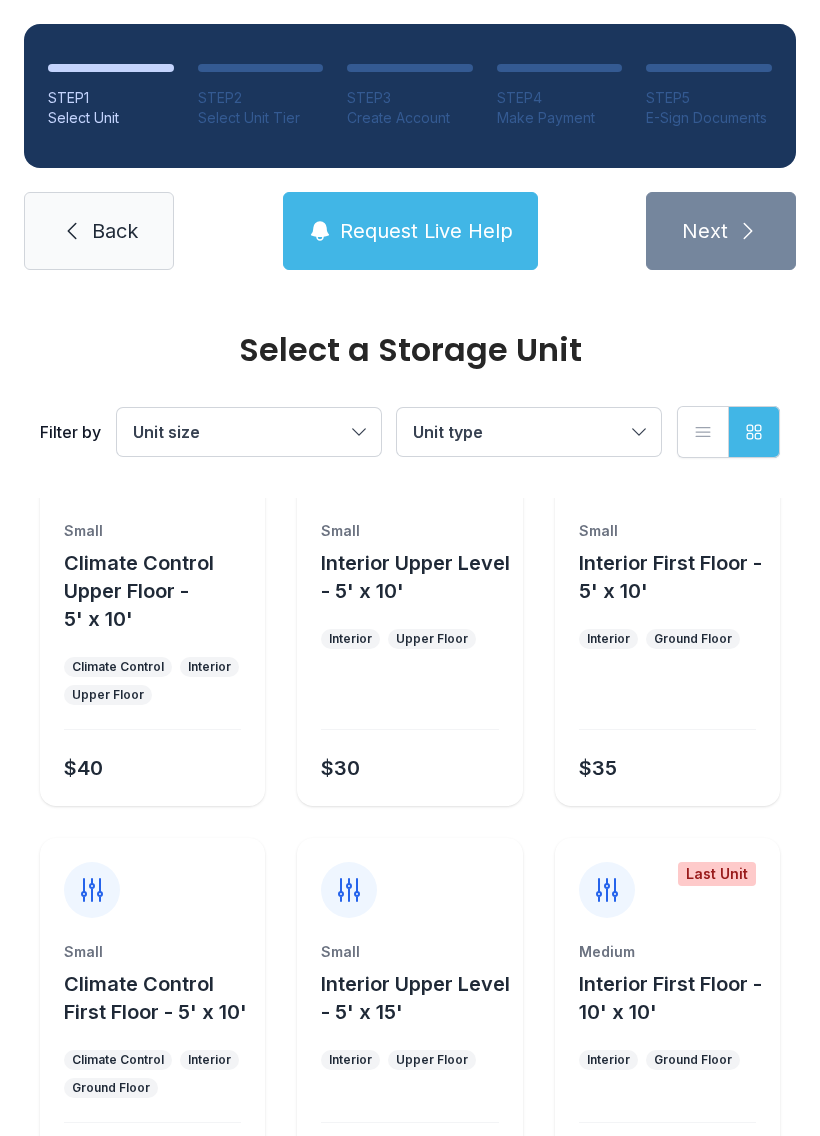 scroll, scrollTop: 1201, scrollLeft: 0, axis: vertical 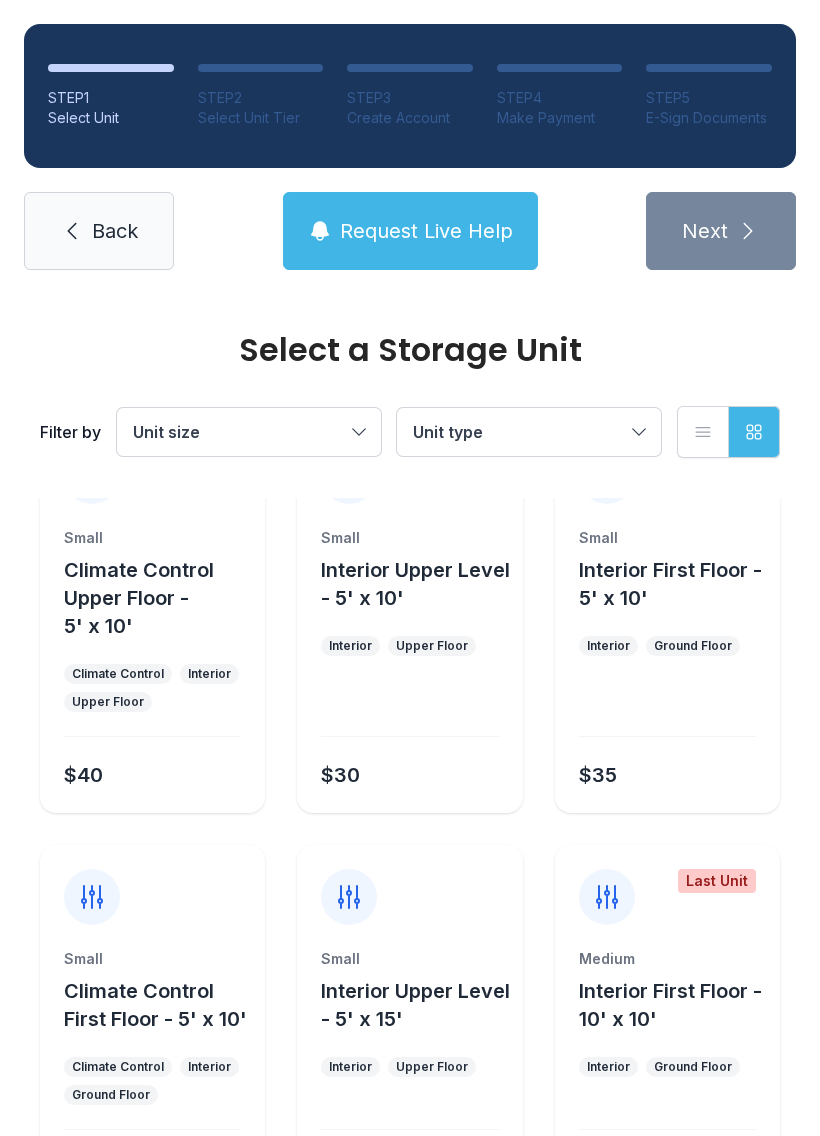 click on "Select a Storage Unit Filter by Unit size Unit type List view Grid view Last Unit Parking Parking - 0' x 35' Ground Floor $178 Parking Parking - 0' x 25' Ground Floor $113 2 Units Left Parking Parking - 0' x 15' Ground Floor $70 Small Interior First Floor - 5' x 5' Interior Ground Floor $13 Small Interior Upper Level - 5' x 5' Interior Upper Floor $10 Last Unit Small Climate Control Upper Floor - 5' x 5' Climate Control Interior Upper Floor $15 Small Locker CC Upper Floor - 5' x 5' Climate Control Interior Upper Floor $43 Last Unit Small Interior First Floor - 5' x 7' Interior Ground Floor $20 2 Units Left Small Interior Upper Level - 5' x 7' Interior Upper Floor $17 Small Climate Control Upper Floor - 5' x 10' Climate Control Interior Upper Floor $40 Small Interior Upper Level - 5' x 10' Interior Upper Floor $30 Small Interior First Floor - 5' x 10' Interior Ground Floor $35 Small Climate Control First Floor - 5' x 10' Climate Control Interior Ground Floor $43 Small Interior $52 $78" at bounding box center [410, 427] 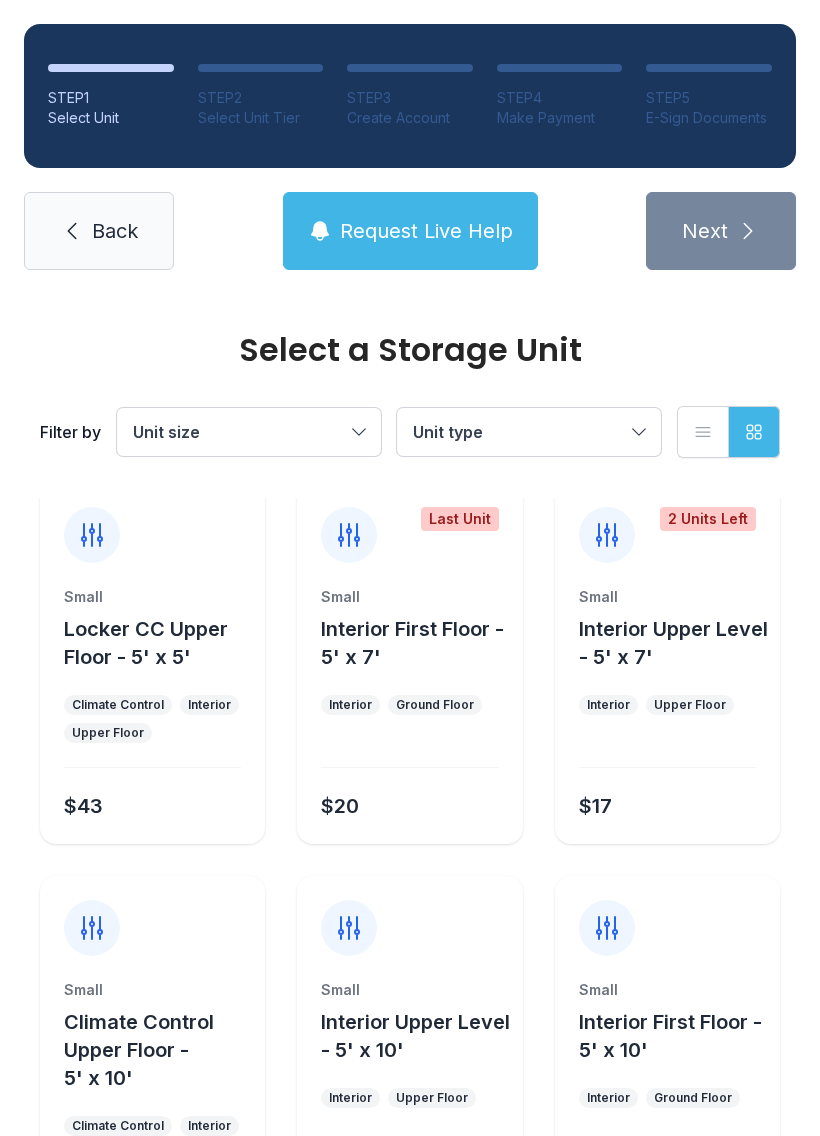 scroll, scrollTop: 745, scrollLeft: 0, axis: vertical 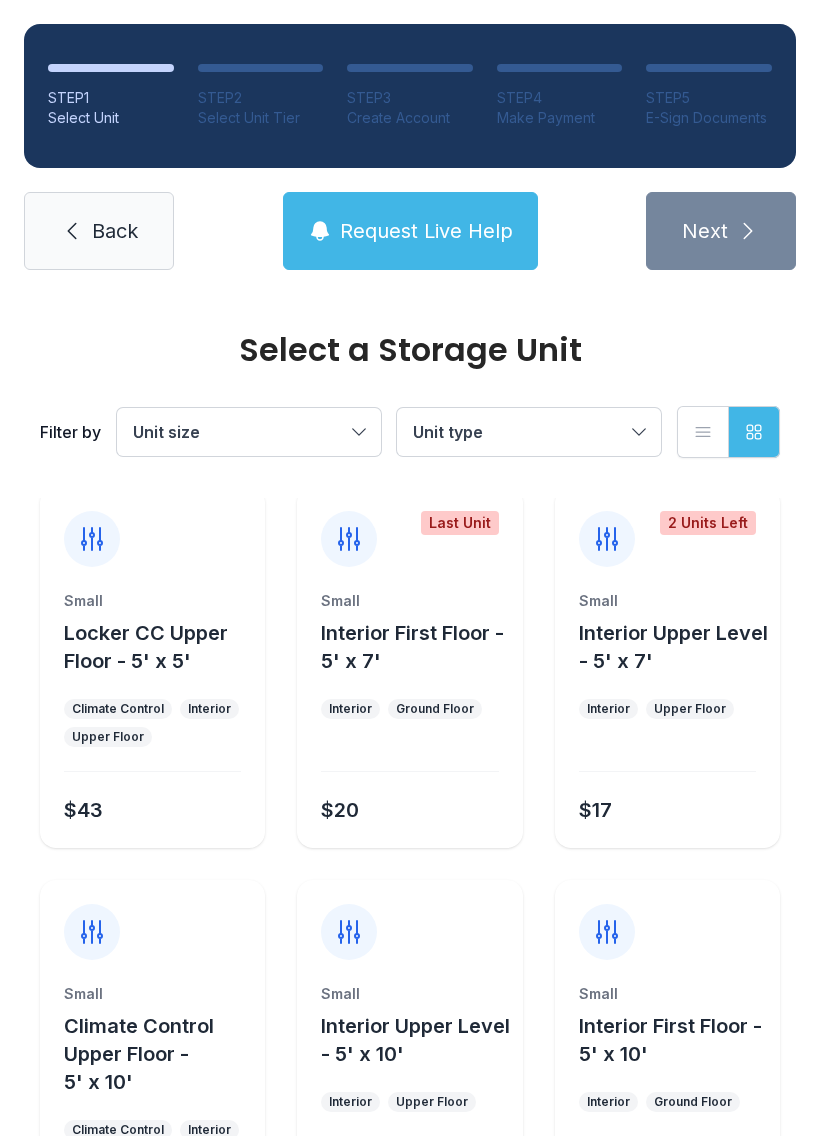 click on "Interior Upper Floor" at bounding box center (667, 709) 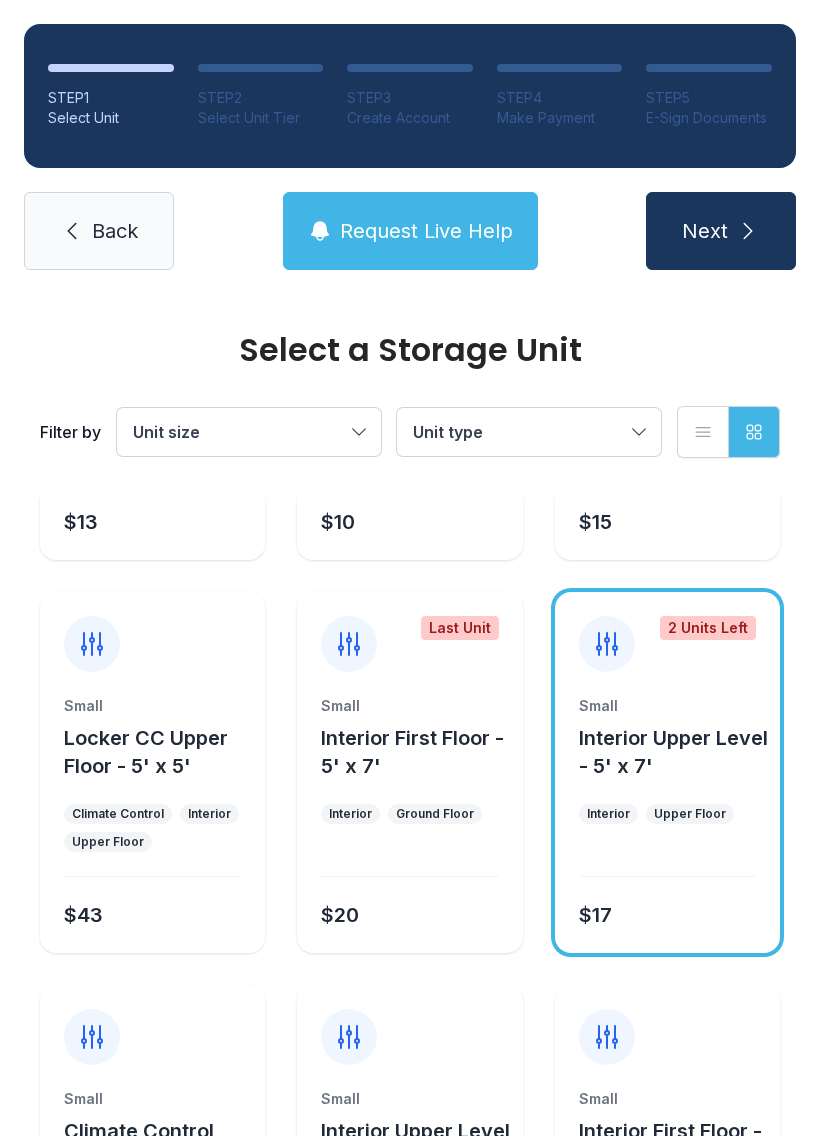 scroll, scrollTop: 638, scrollLeft: 0, axis: vertical 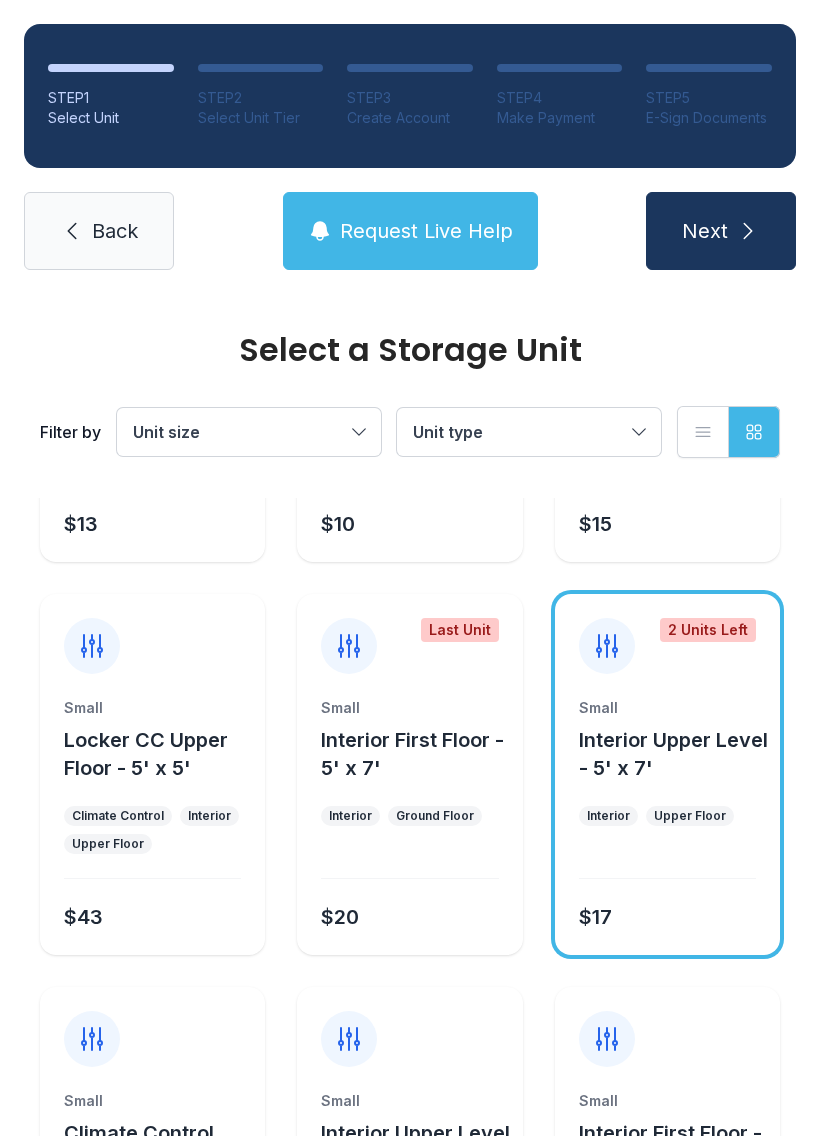 click on "Interior Upper Level - 5' x 7'" at bounding box center [673, 754] 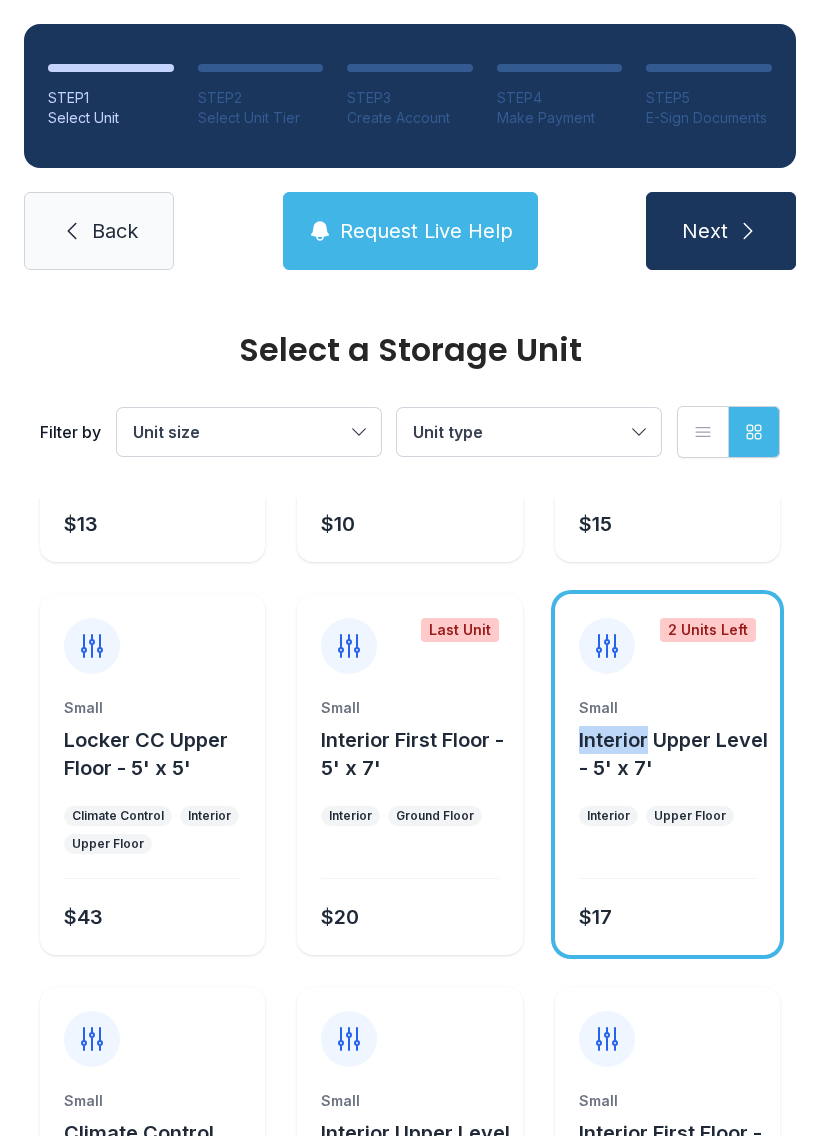 click on "Next" at bounding box center [721, 231] 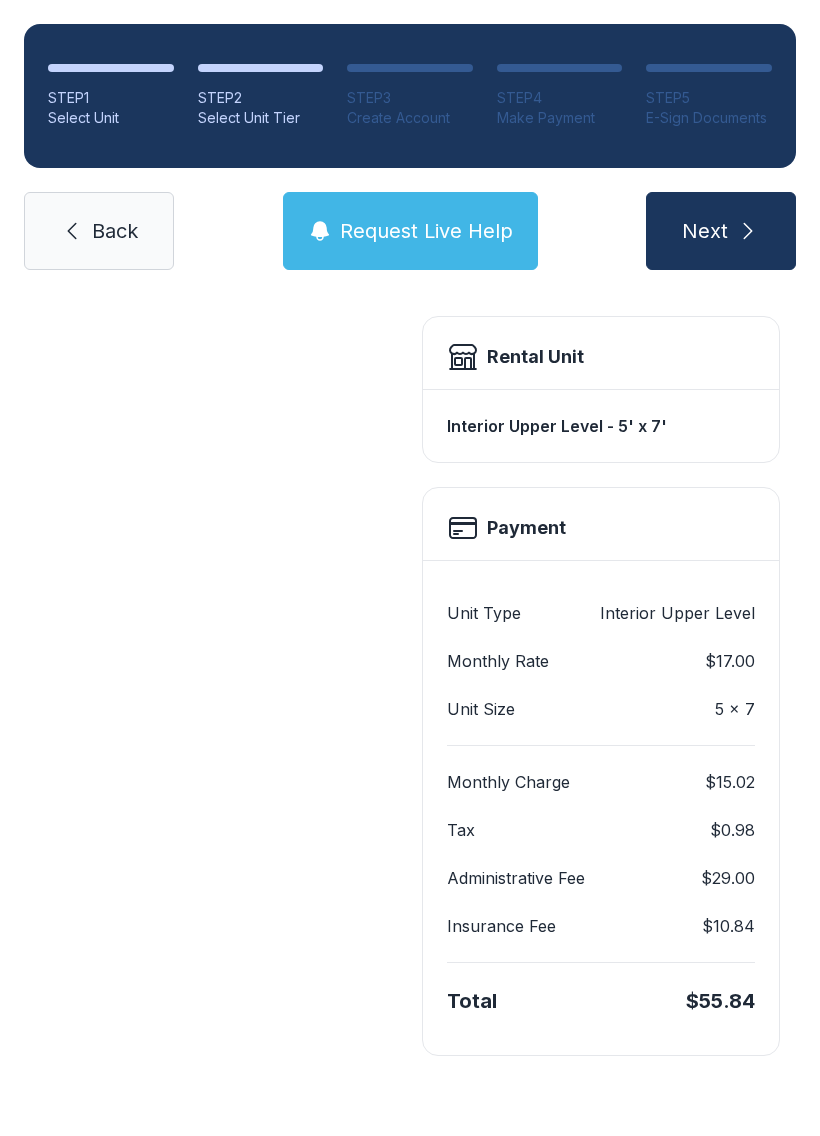 scroll, scrollTop: 0, scrollLeft: 0, axis: both 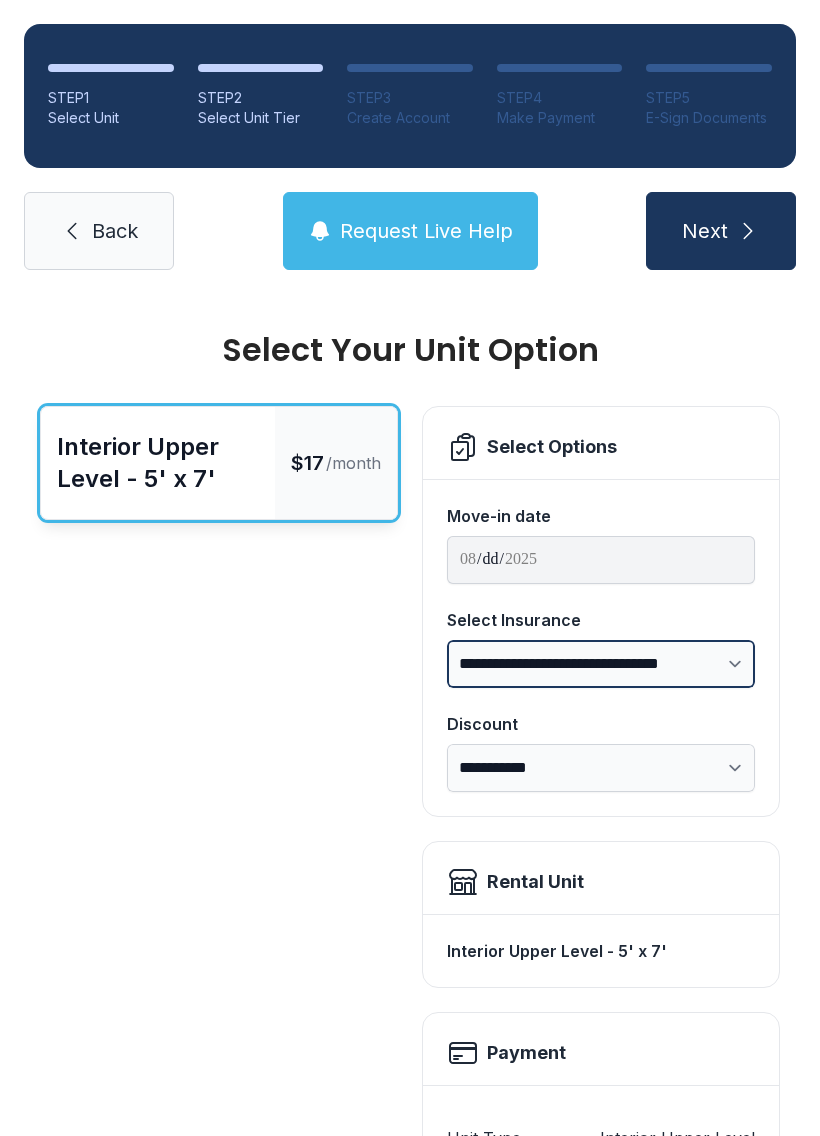 click on "**********" at bounding box center [601, 664] 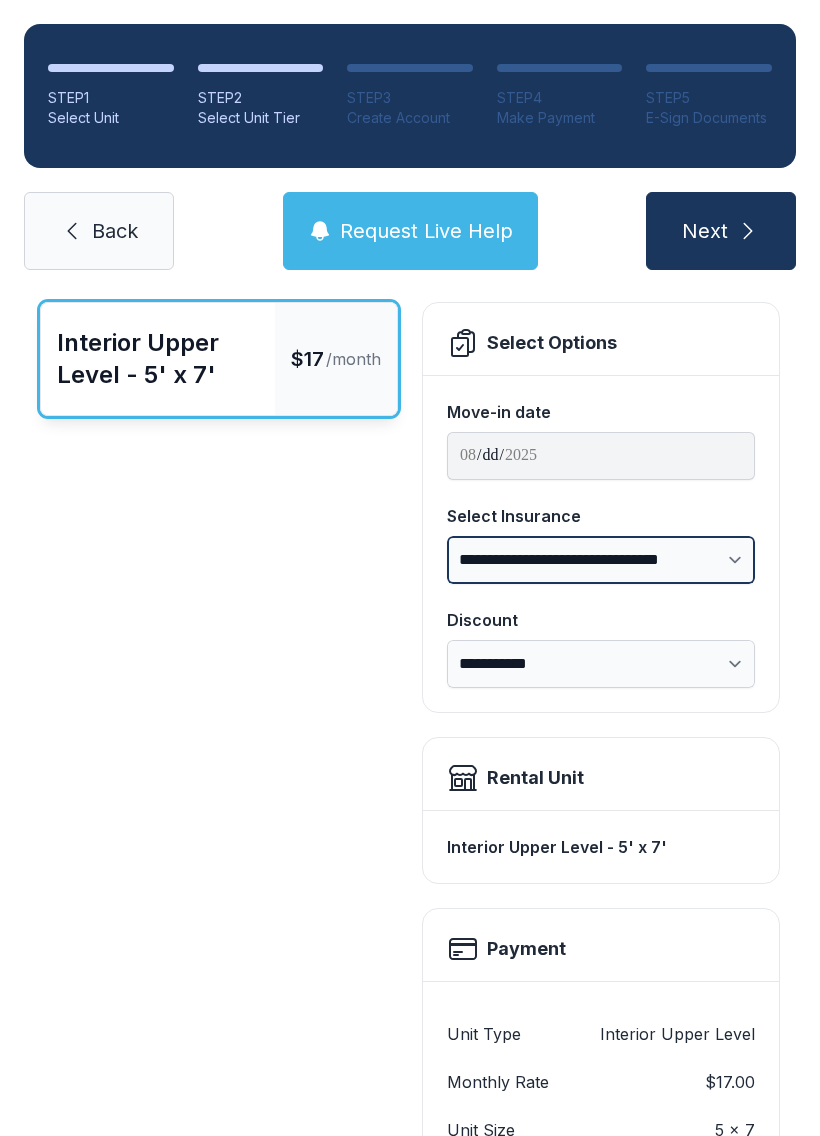 scroll, scrollTop: 110, scrollLeft: 0, axis: vertical 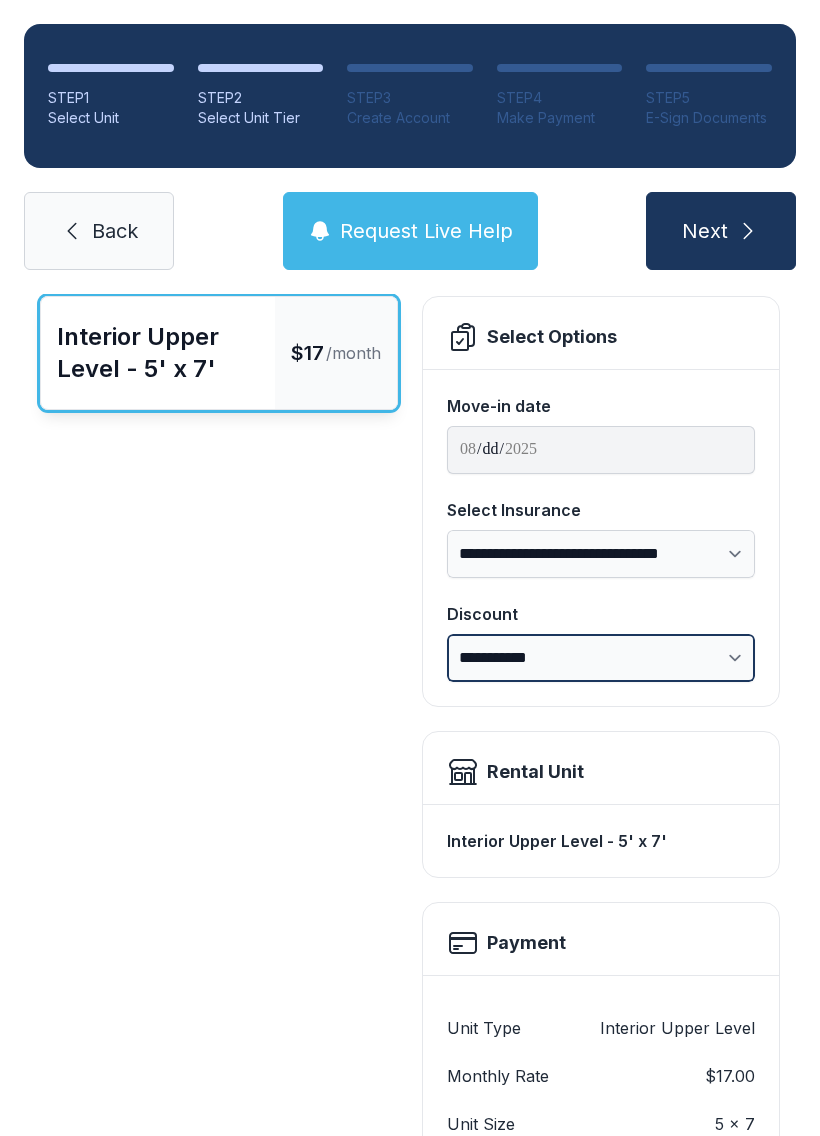 click on "**********" at bounding box center (601, 658) 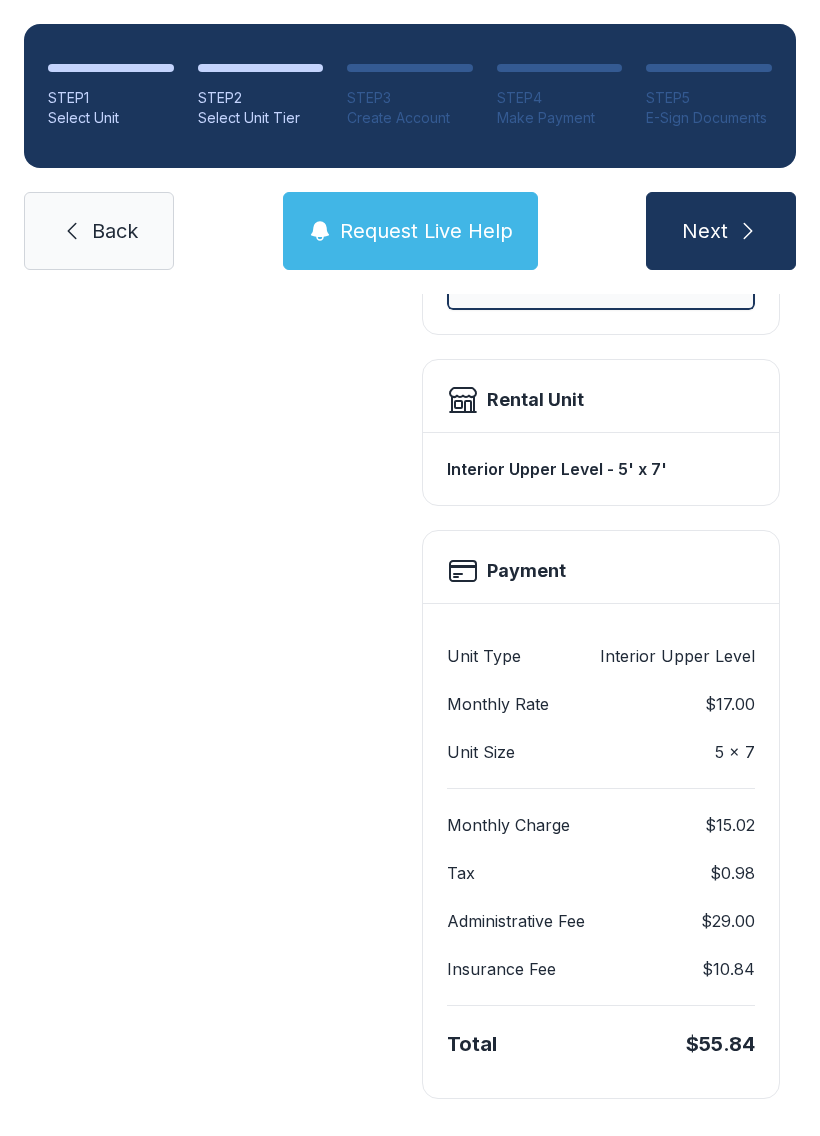 scroll, scrollTop: 481, scrollLeft: 0, axis: vertical 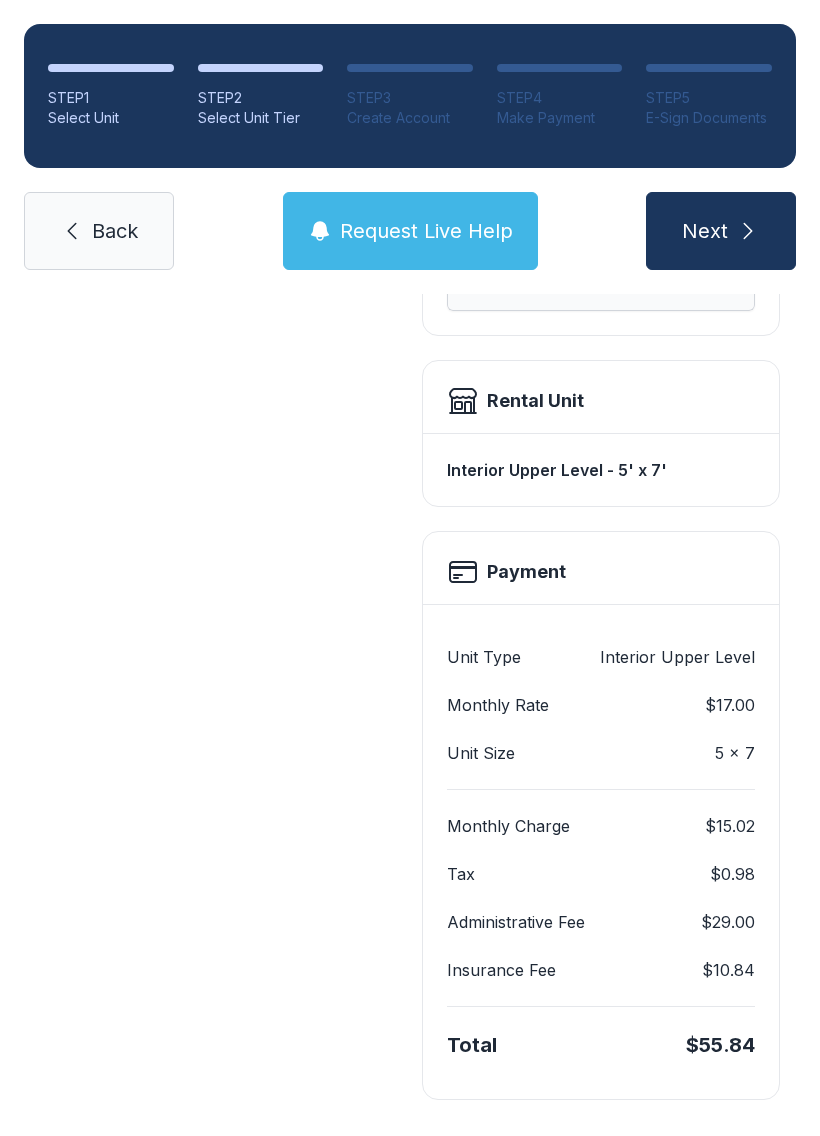 click on "Next" at bounding box center [721, 231] 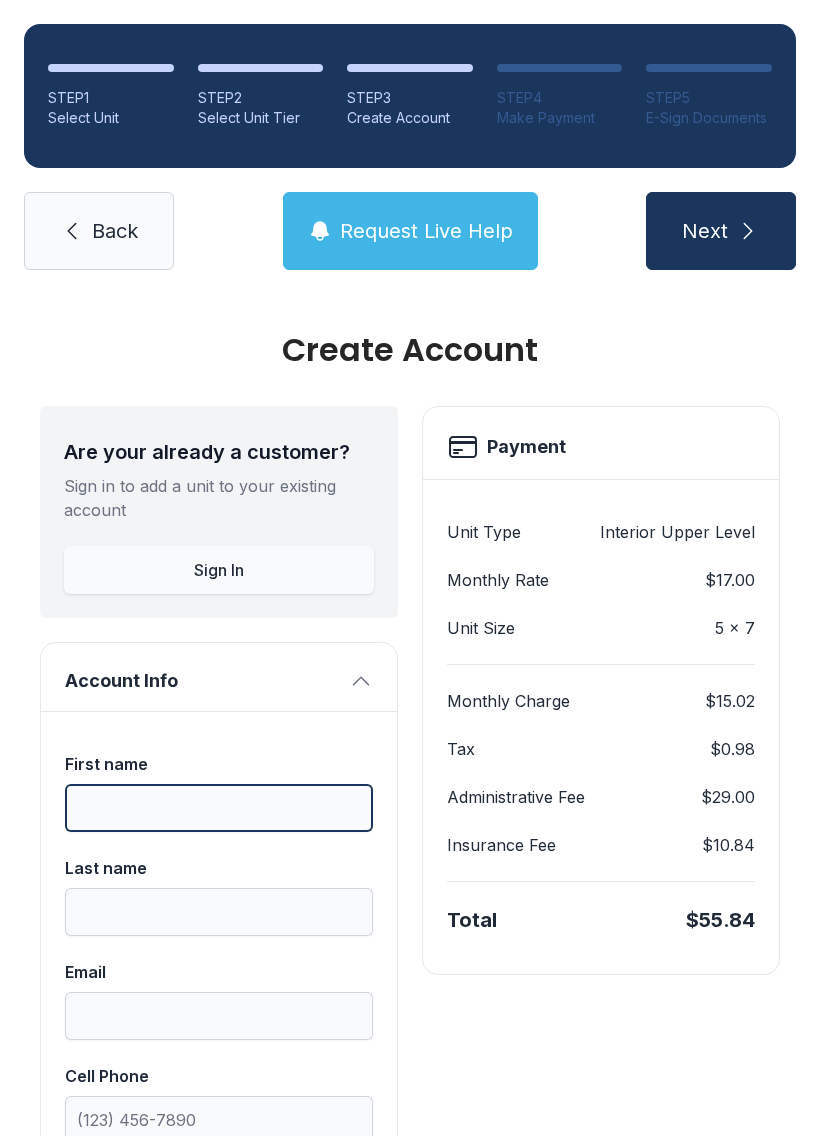 click on "First name" at bounding box center (219, 808) 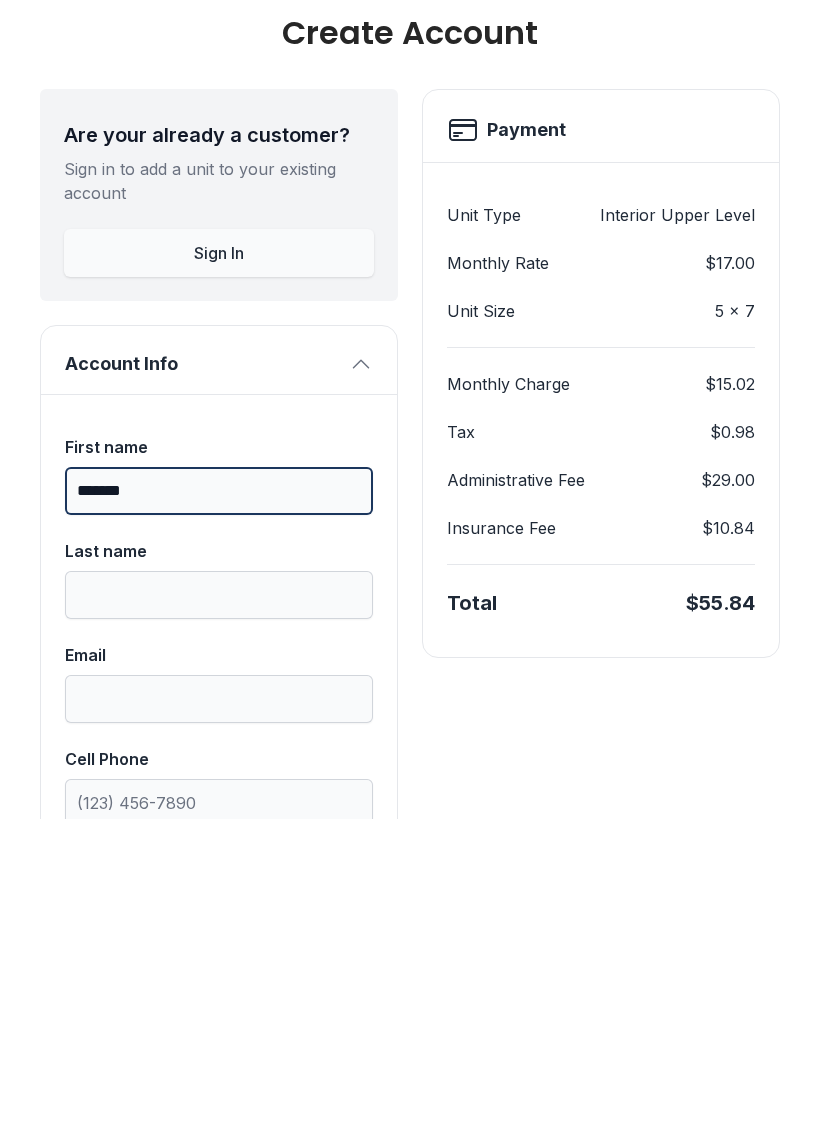 type on "*******" 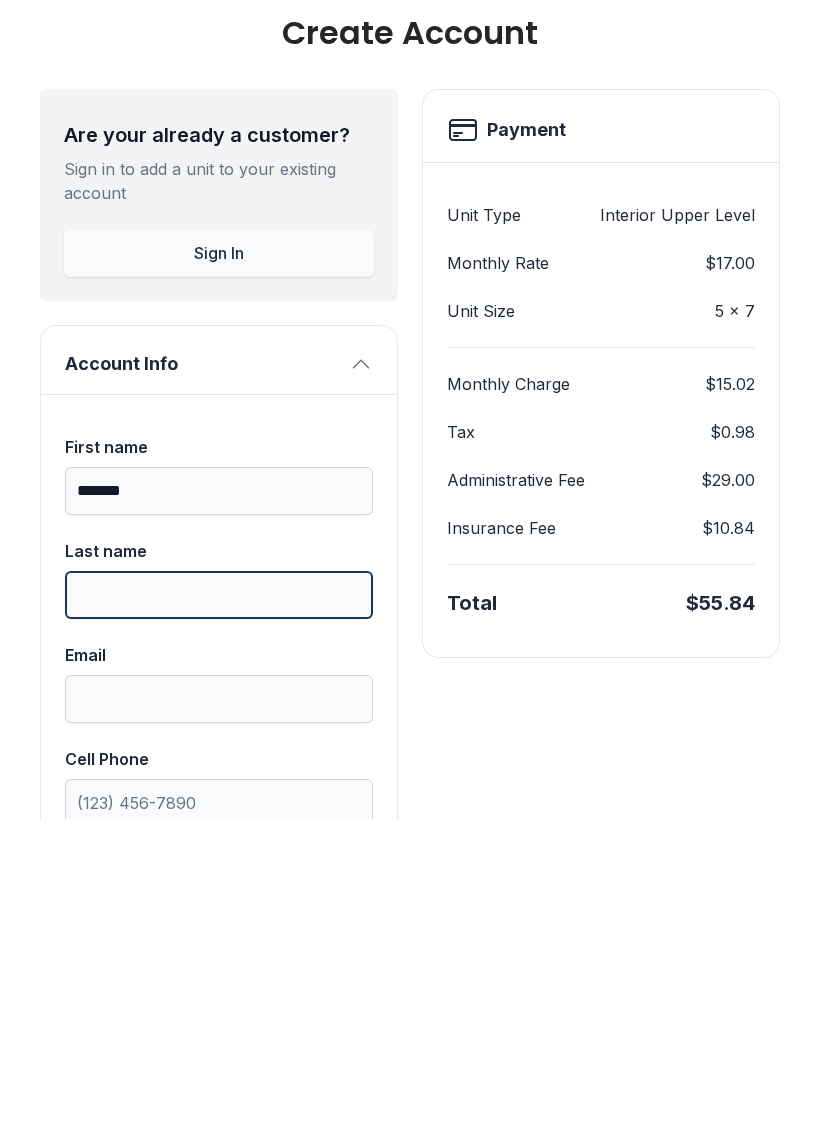 click on "Last name" at bounding box center [219, 912] 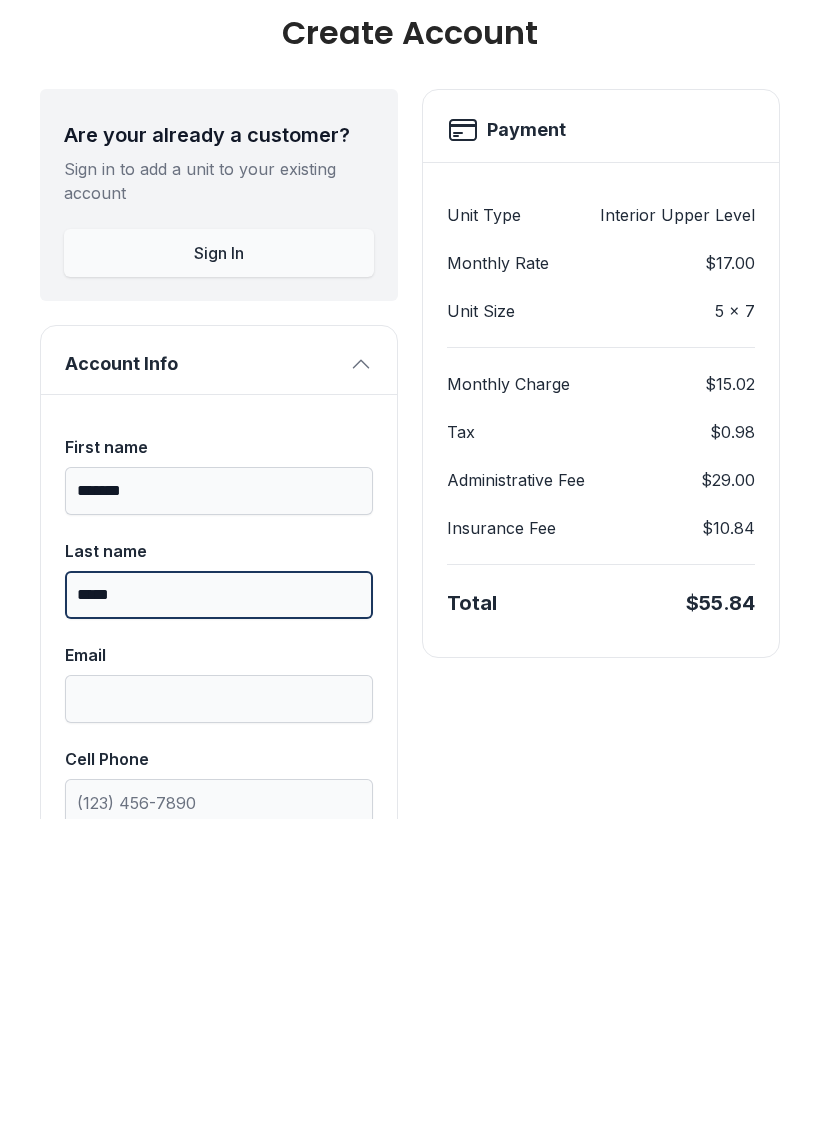 type on "*****" 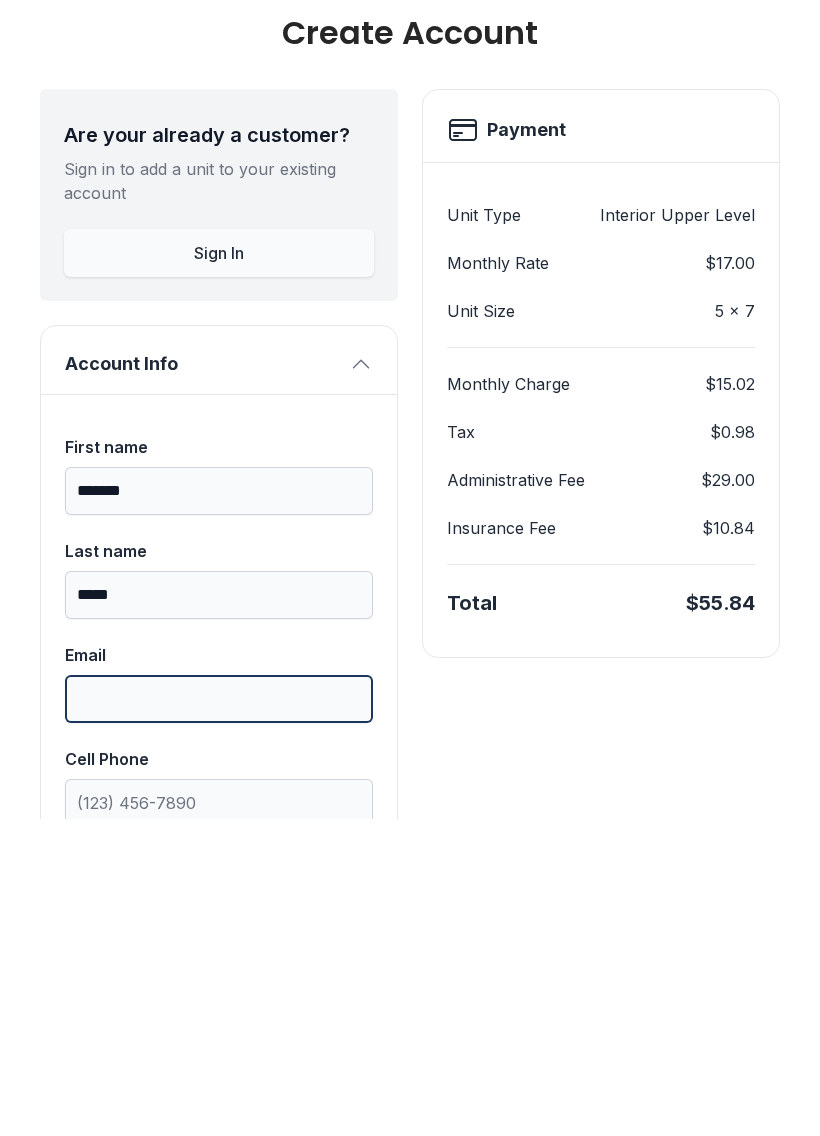 click on "Email" at bounding box center (219, 1016) 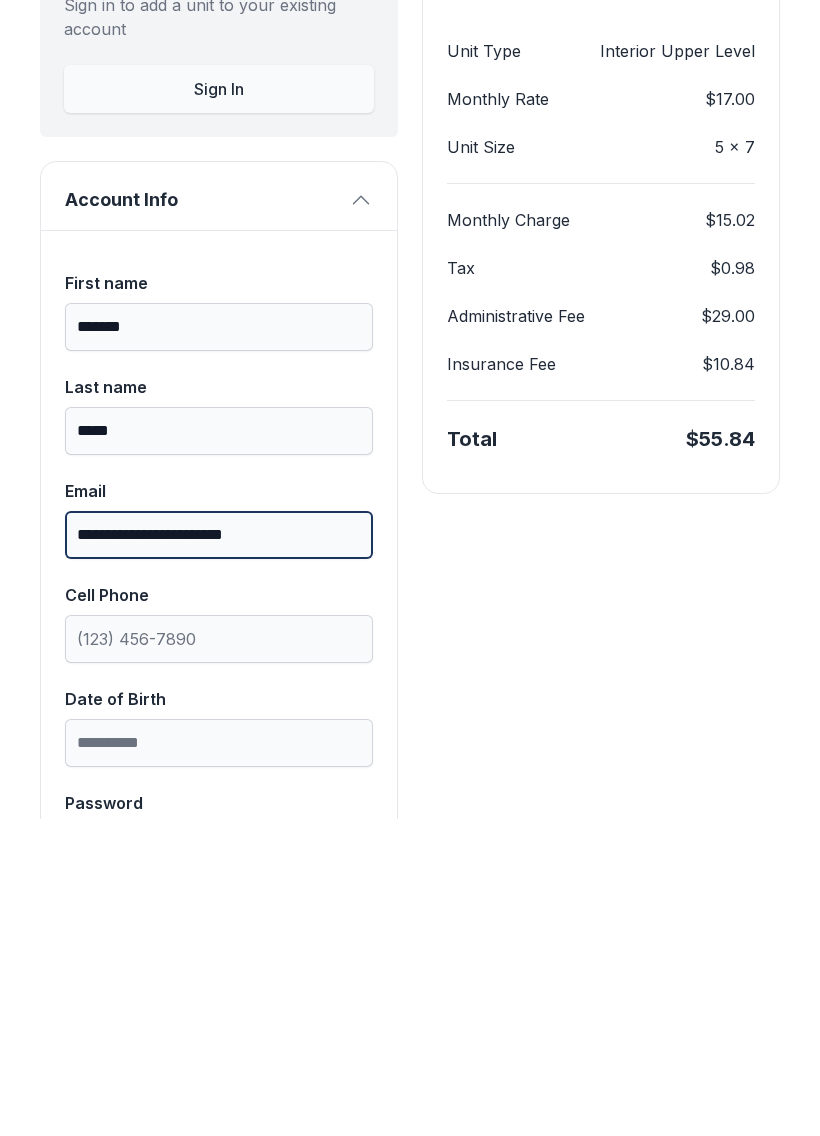 scroll, scrollTop: 169, scrollLeft: 0, axis: vertical 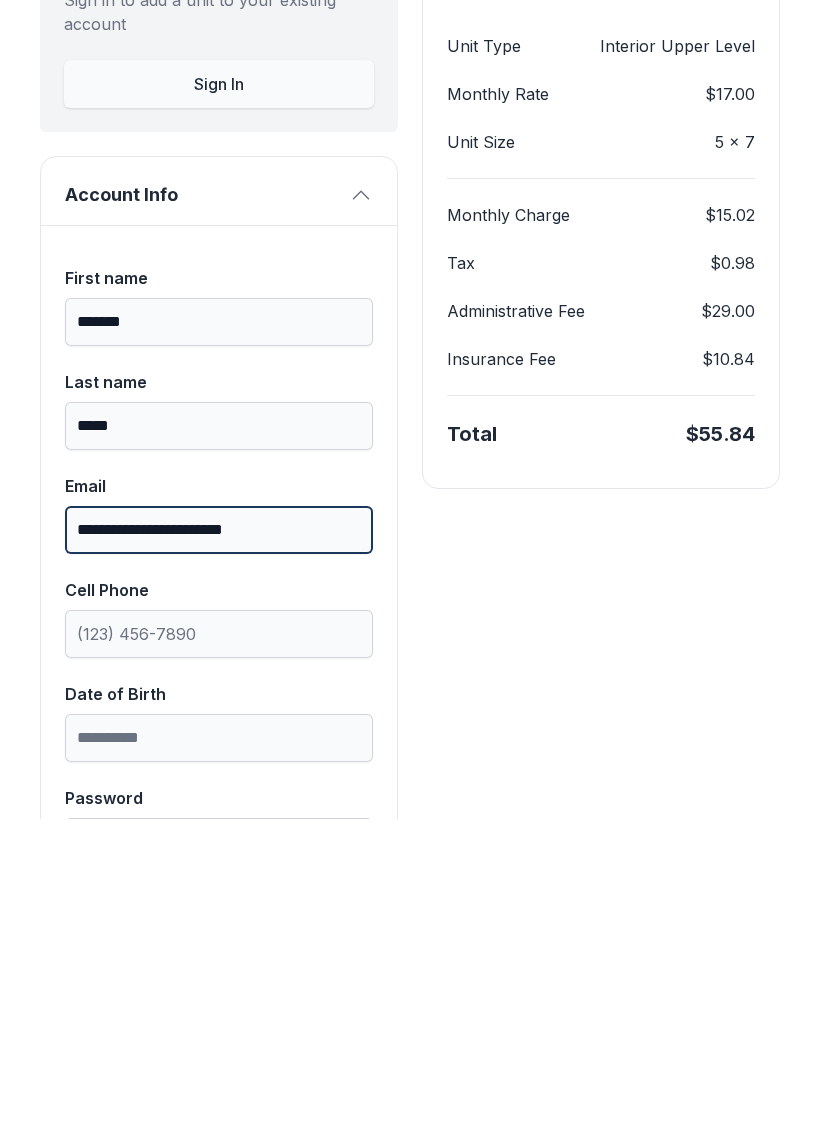 type on "**********" 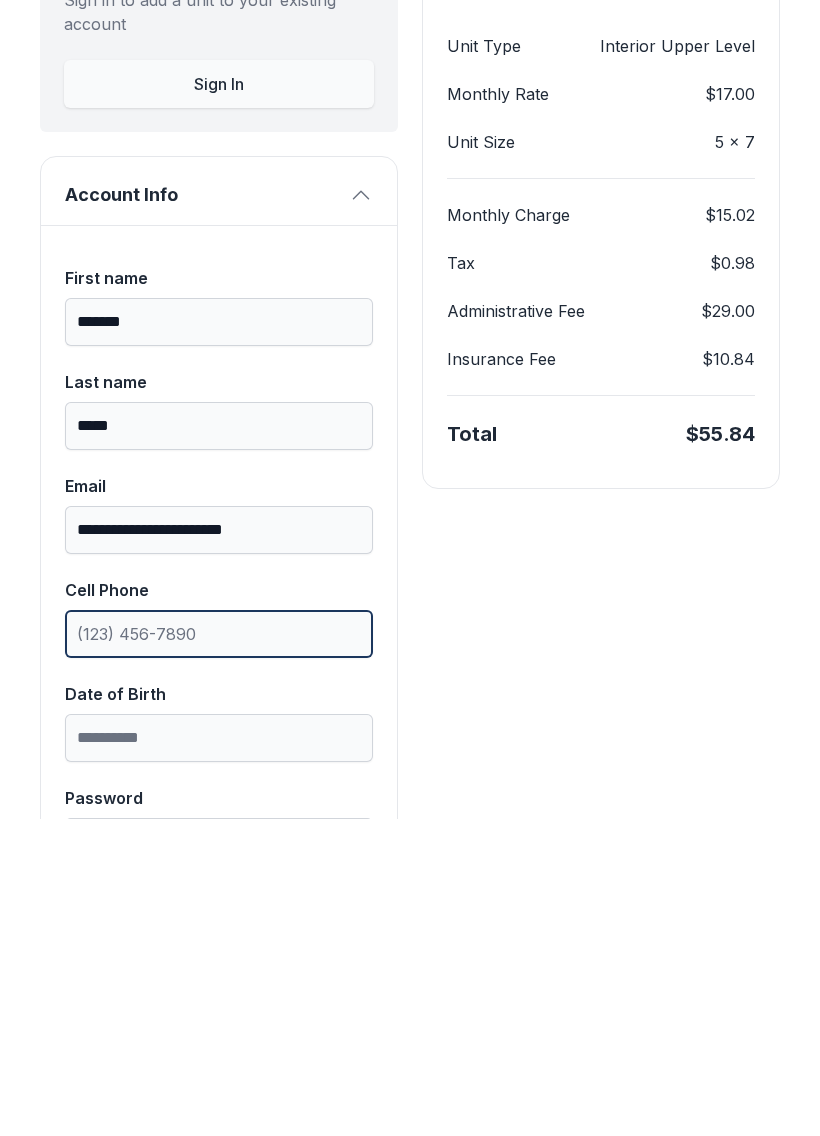 click on "Cell Phone" at bounding box center (219, 951) 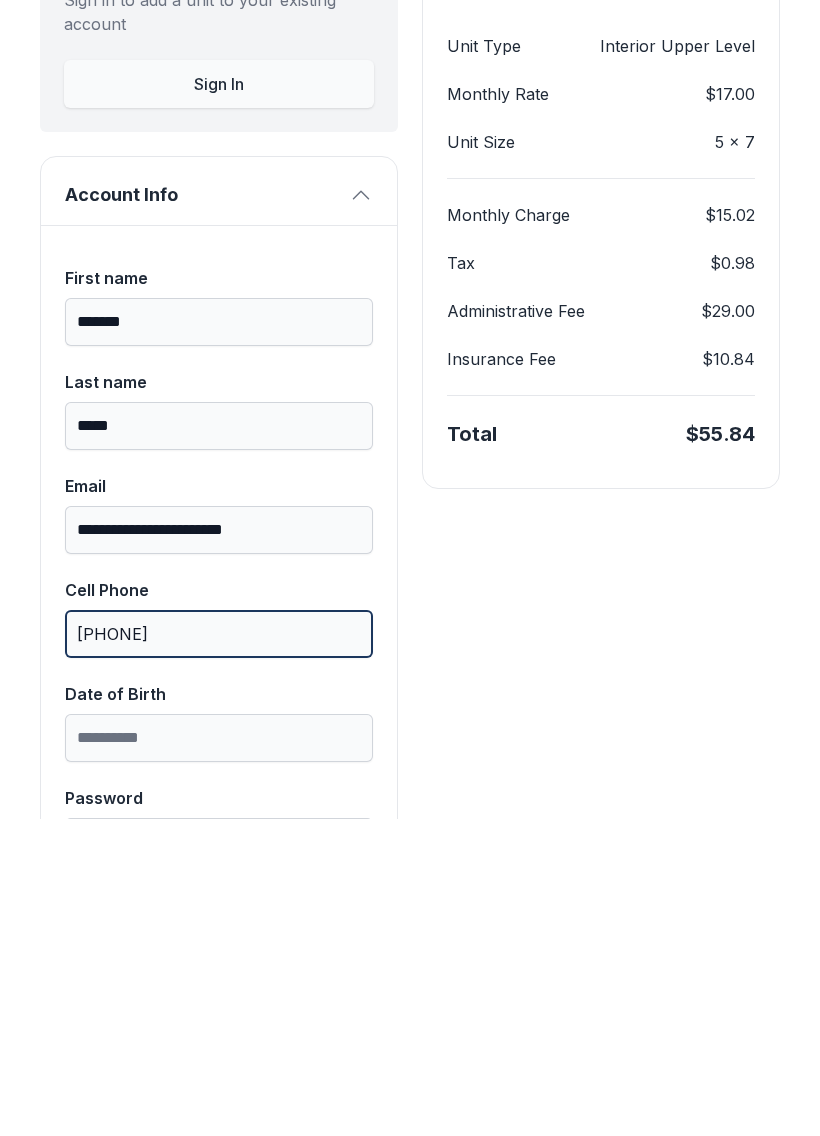 type on "[PHONE]" 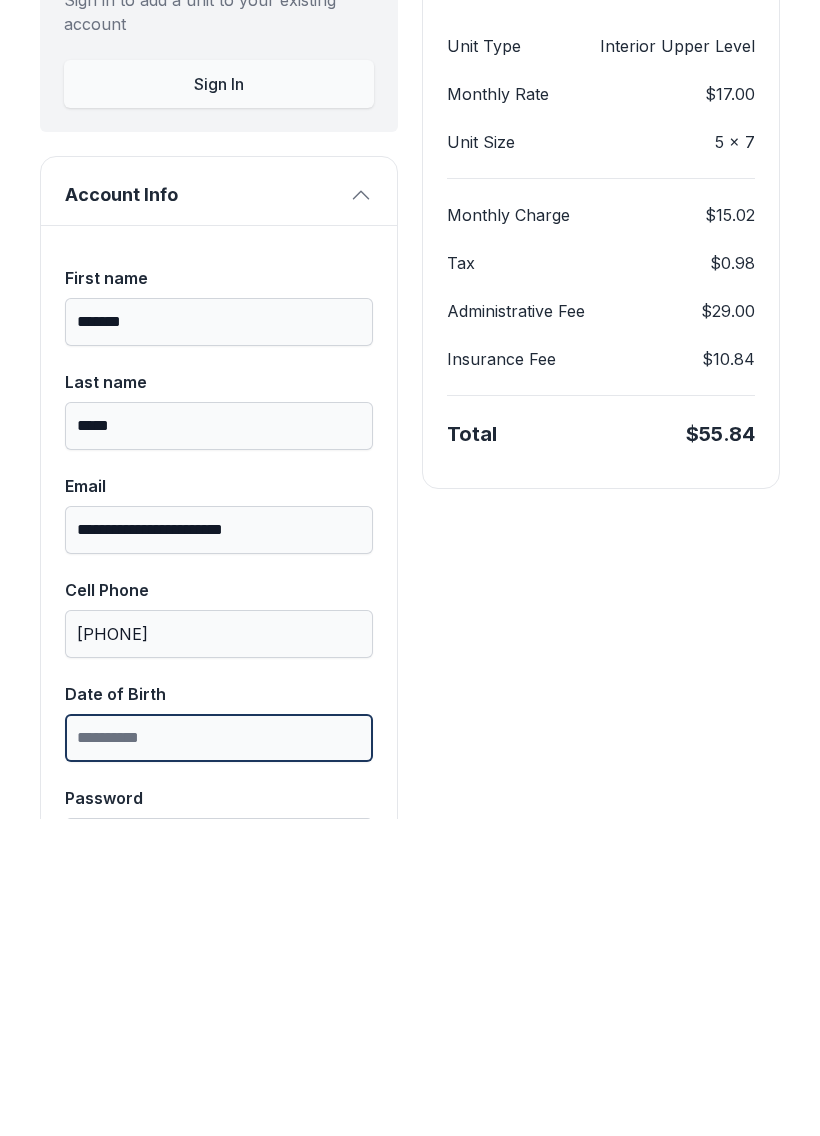 click on "Date of Birth" at bounding box center [219, 1055] 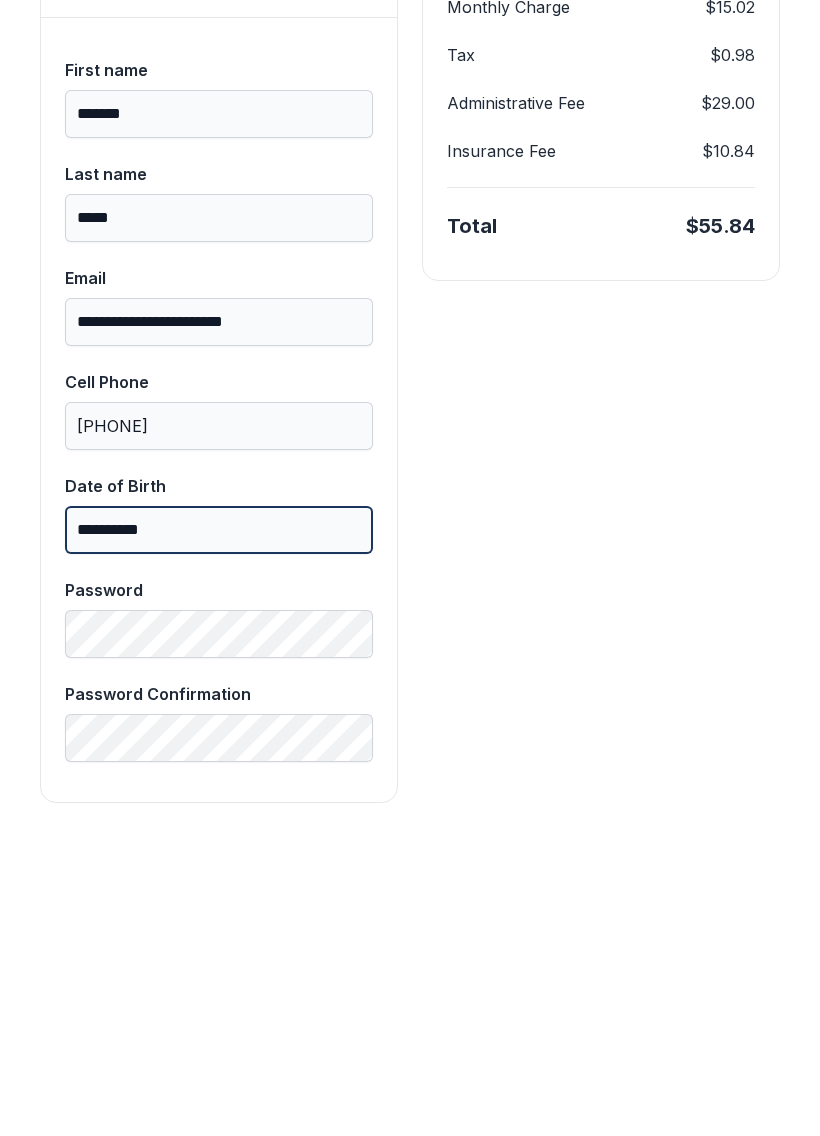 scroll, scrollTop: 378, scrollLeft: 0, axis: vertical 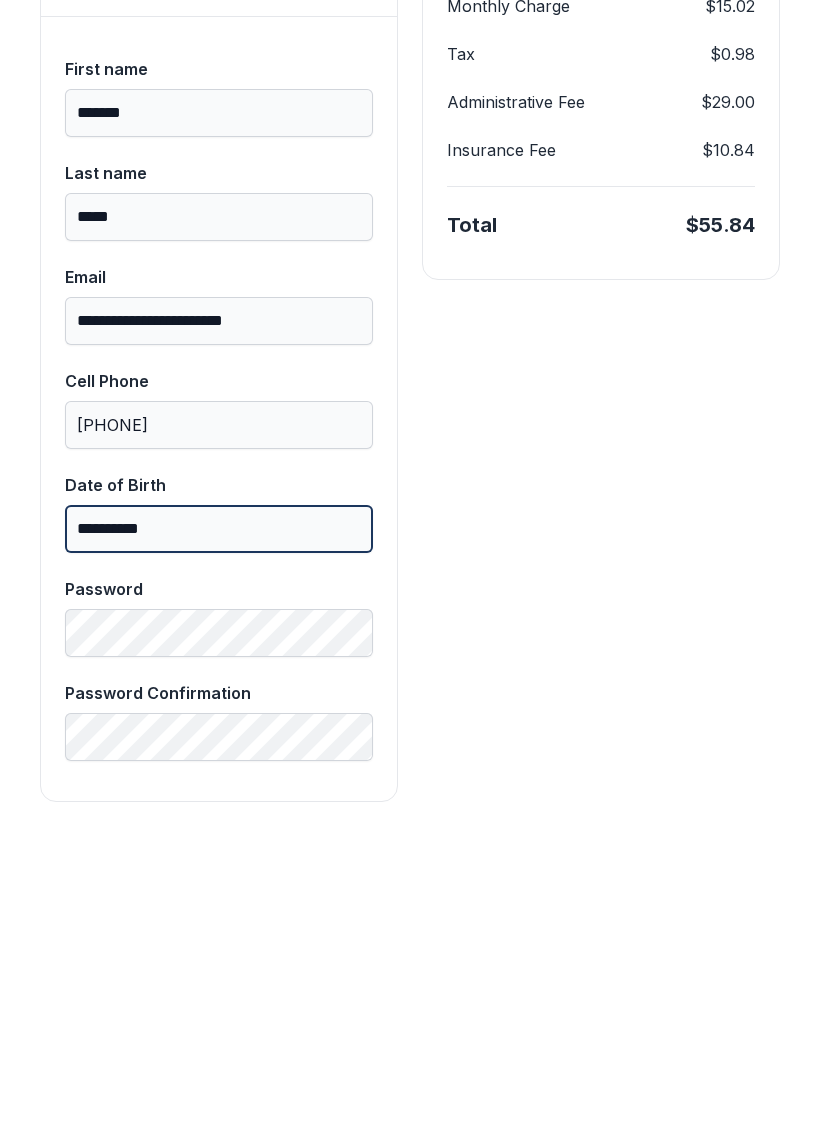 type on "**********" 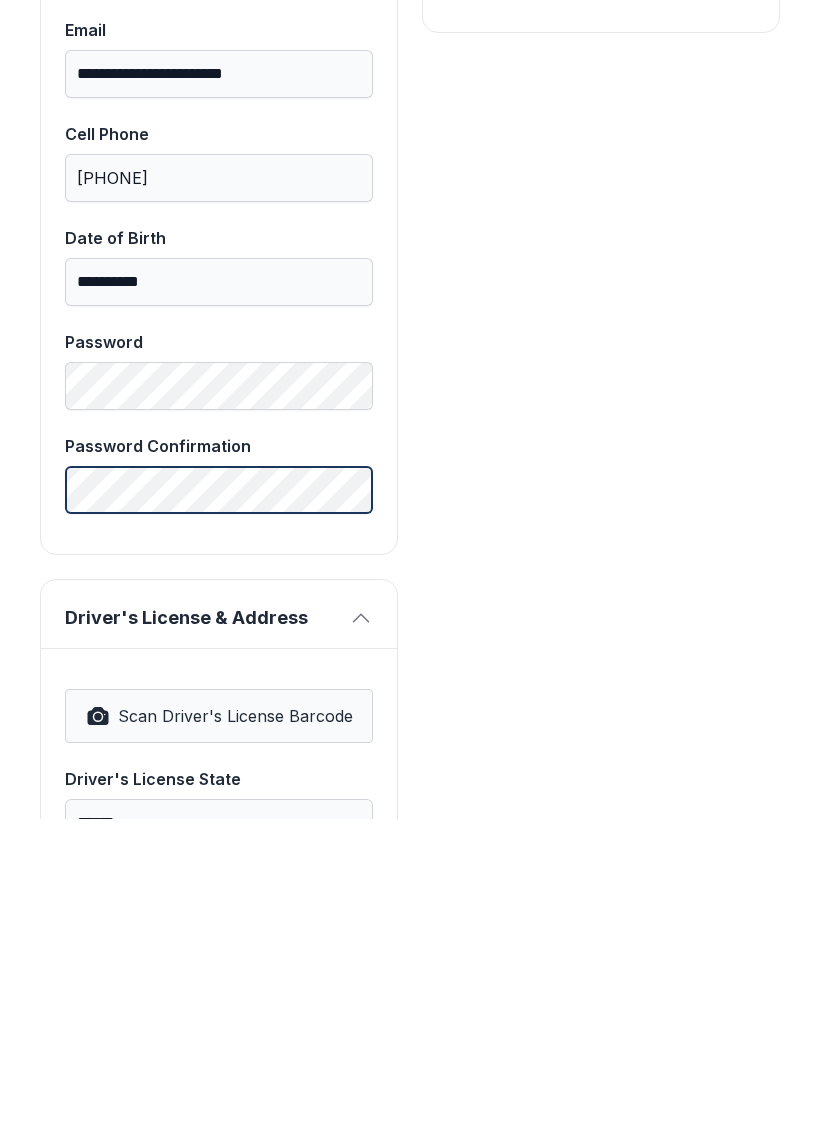 scroll, scrollTop: 629, scrollLeft: 0, axis: vertical 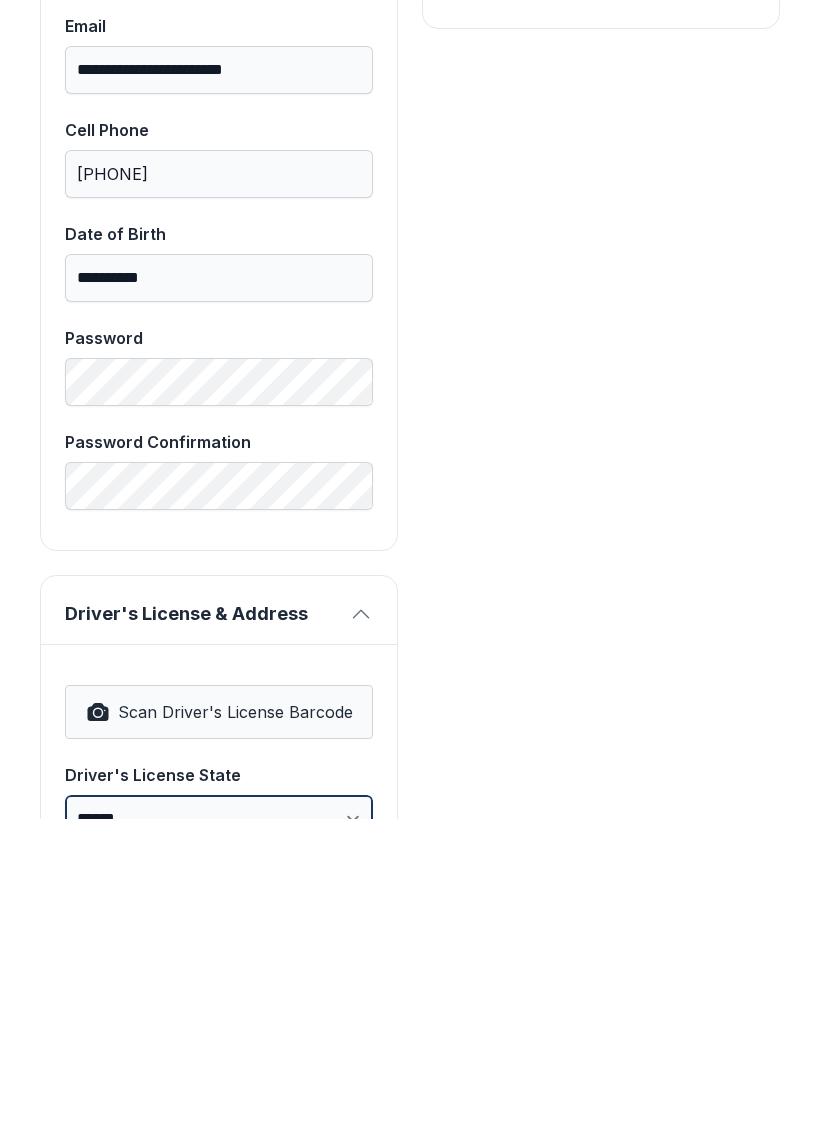 click on "**********" at bounding box center (219, 1136) 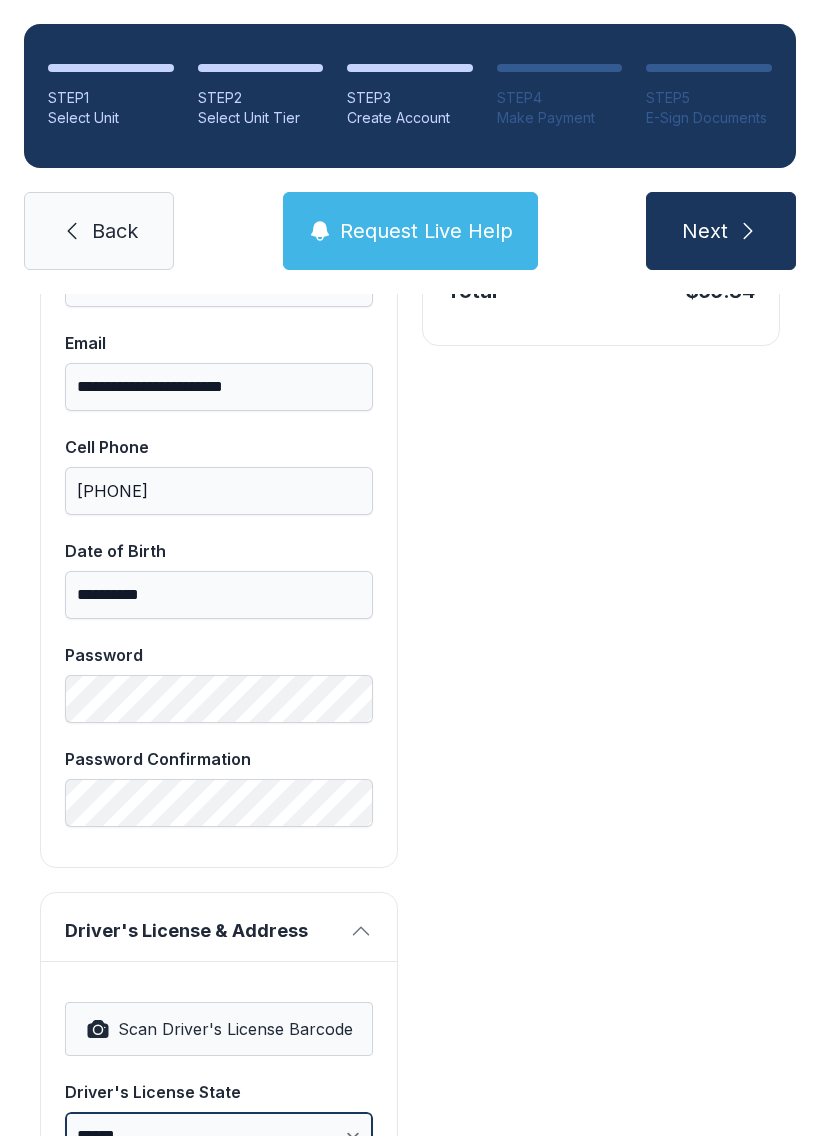 select on "**" 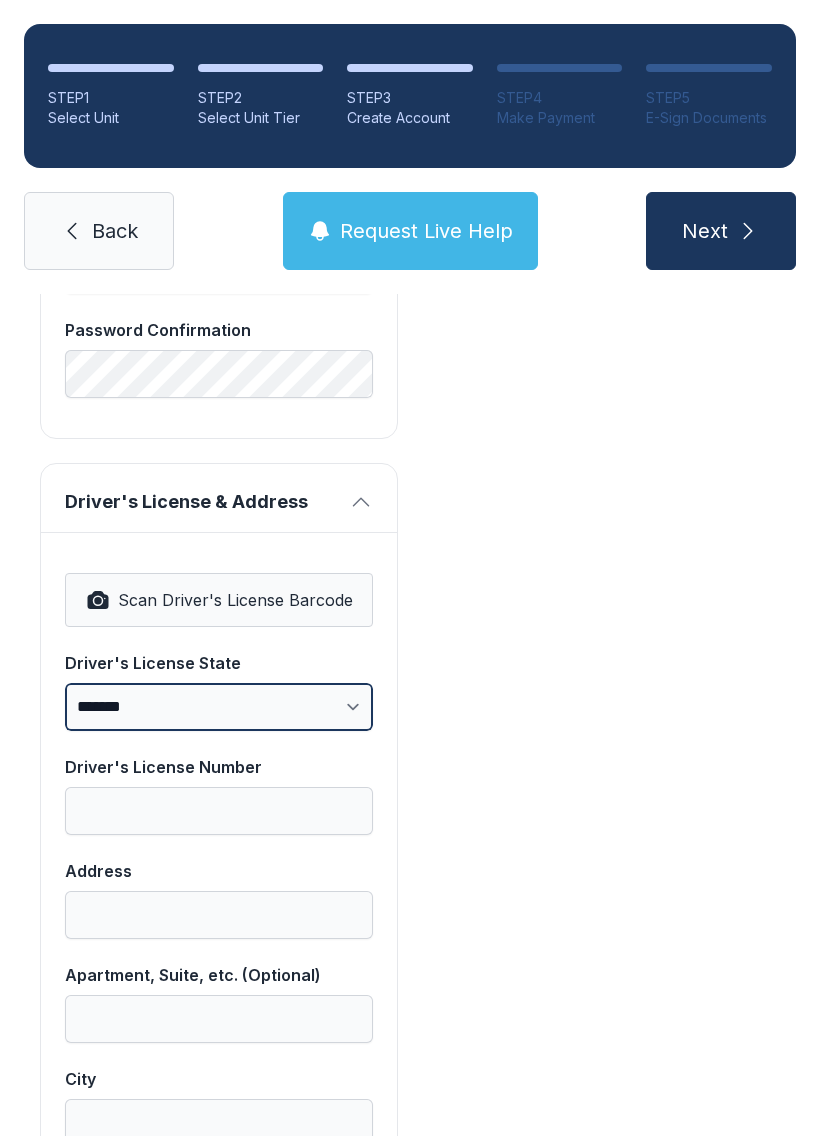 scroll, scrollTop: 1105, scrollLeft: 0, axis: vertical 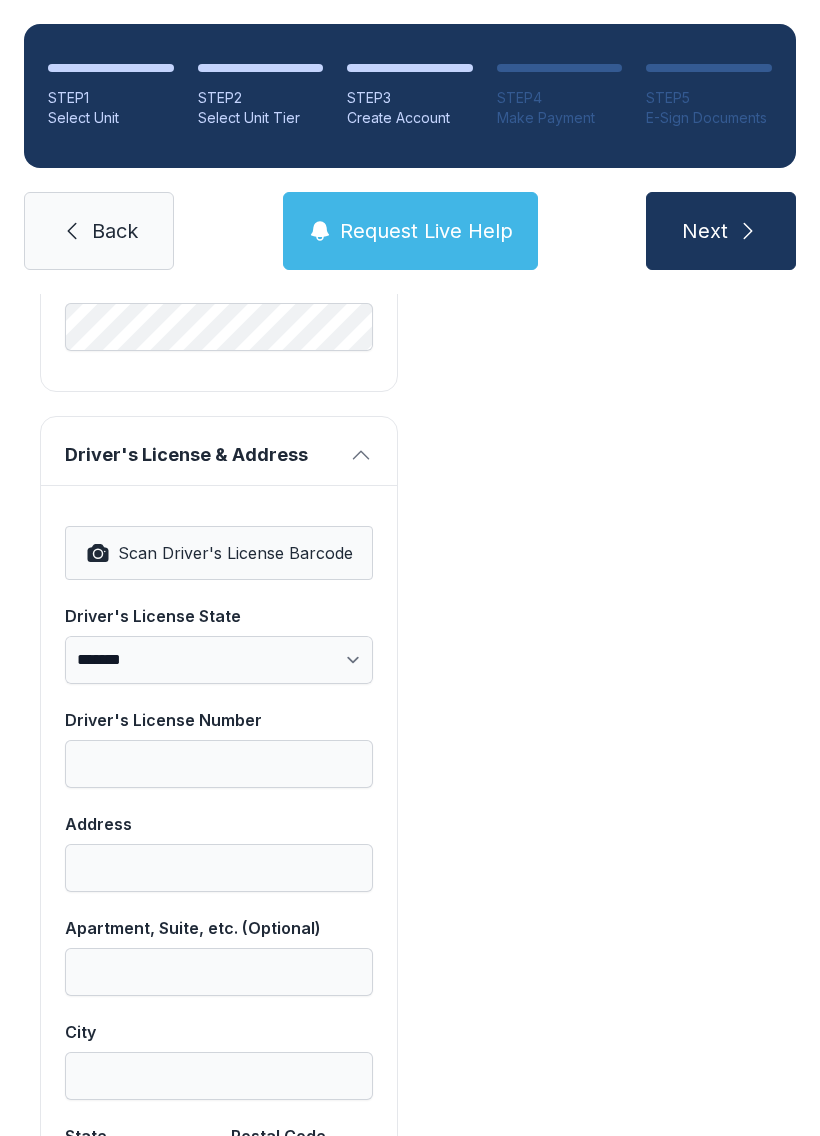 click 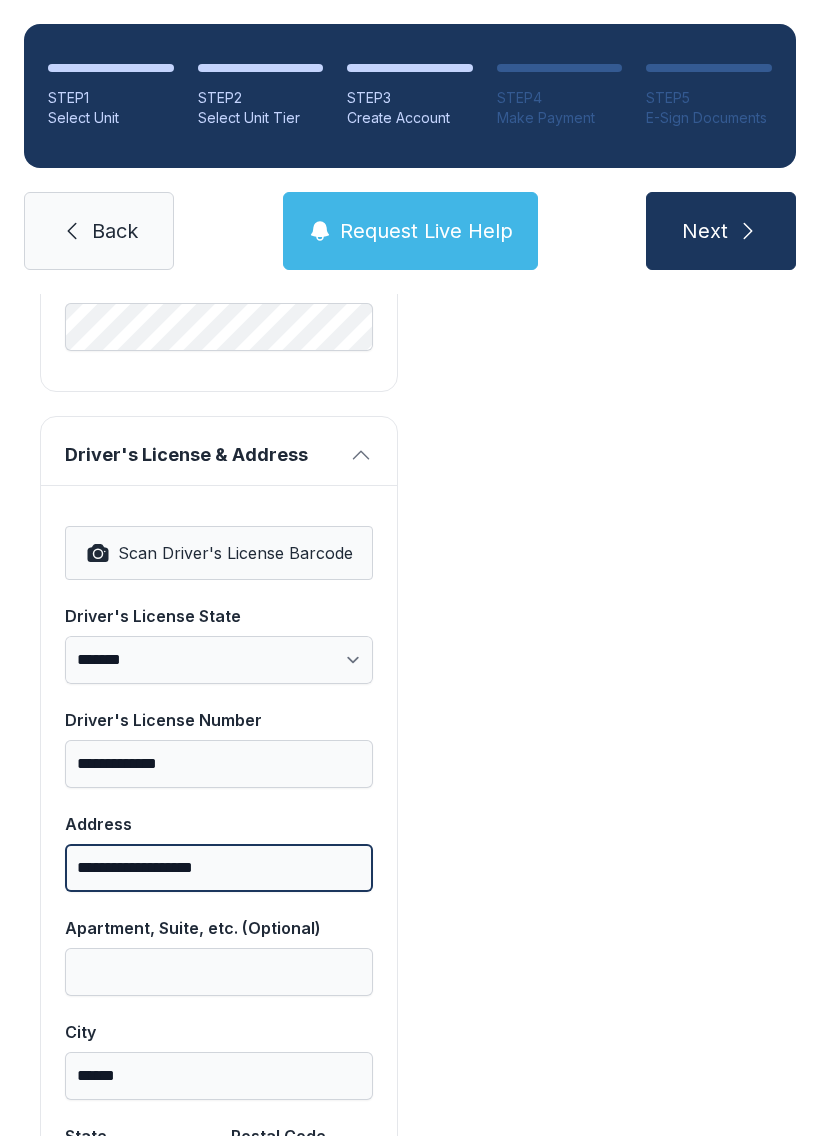 click on "**********" at bounding box center (219, 868) 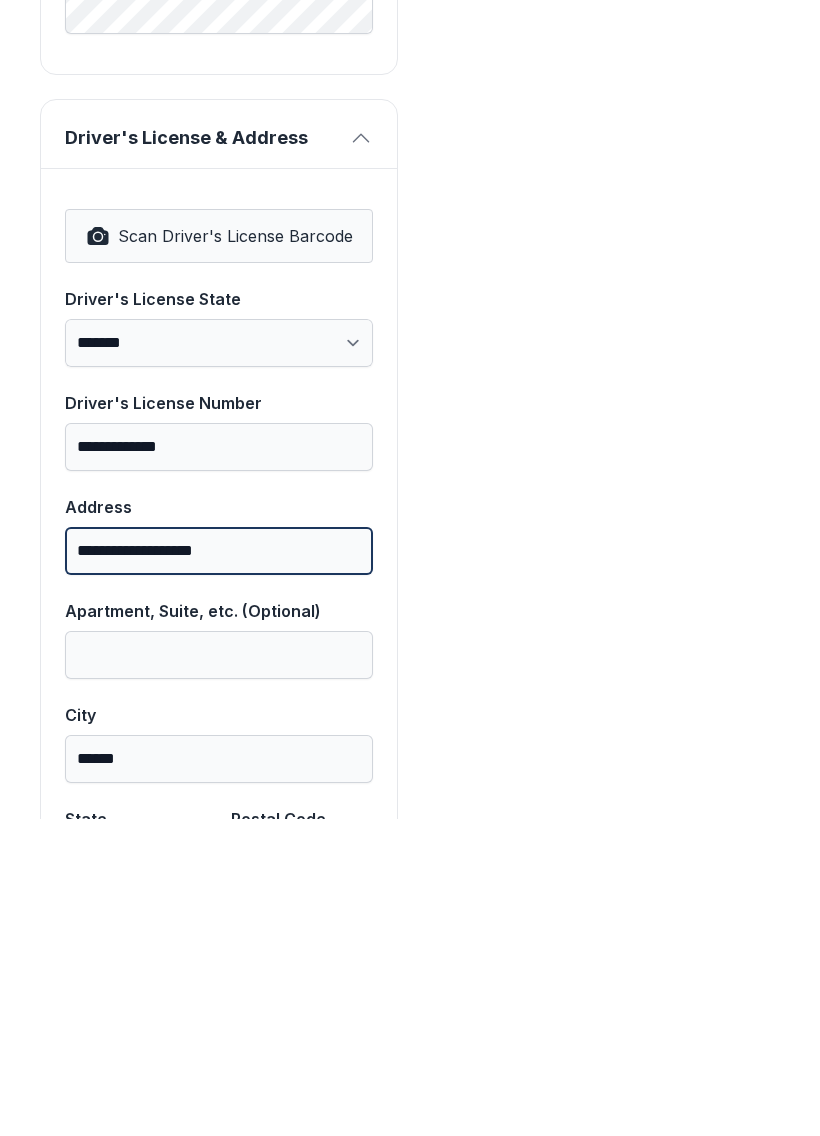 click on "**********" at bounding box center (219, 868) 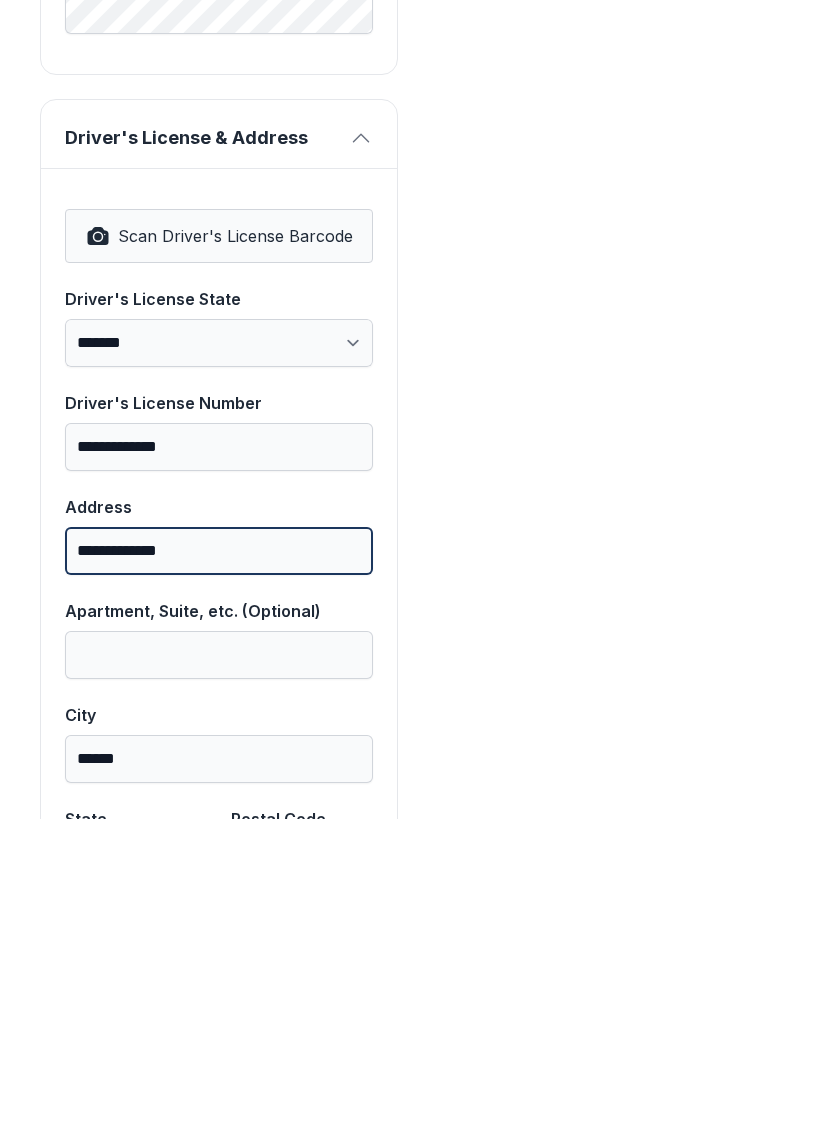 type on "**********" 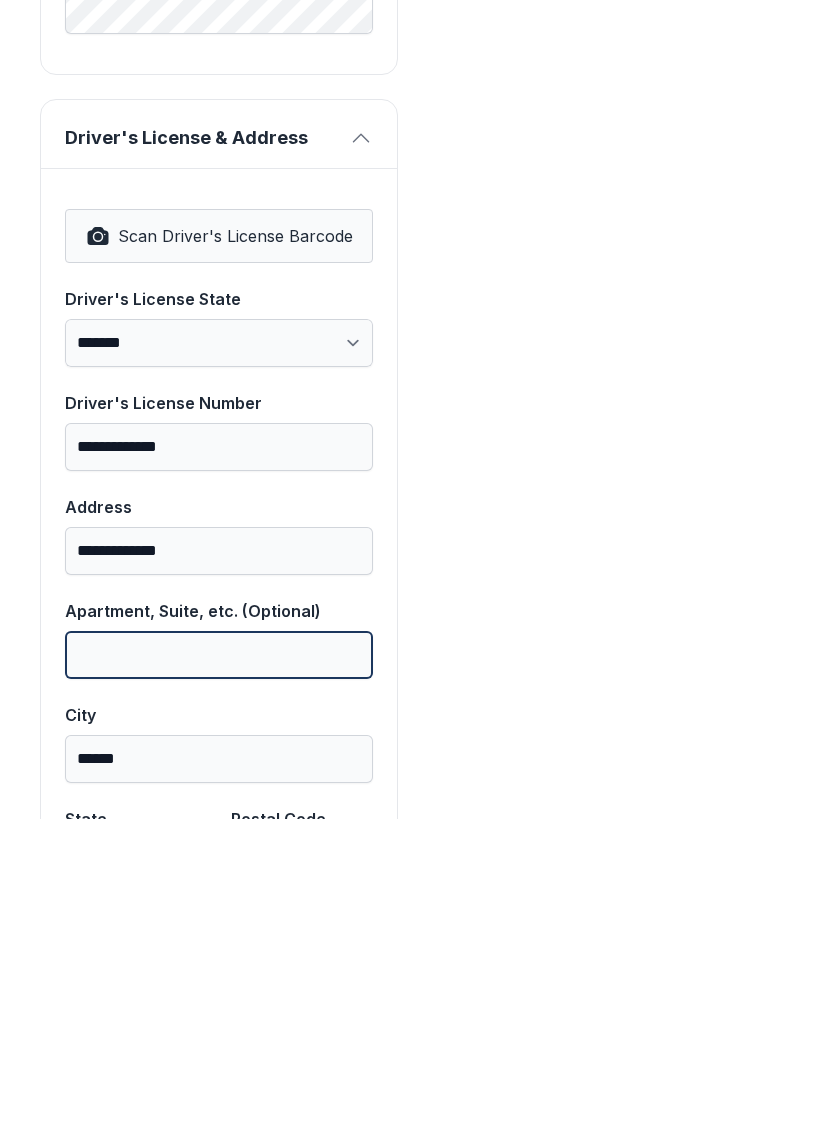 click on "Apartment, Suite, etc. (Optional)" at bounding box center [219, 972] 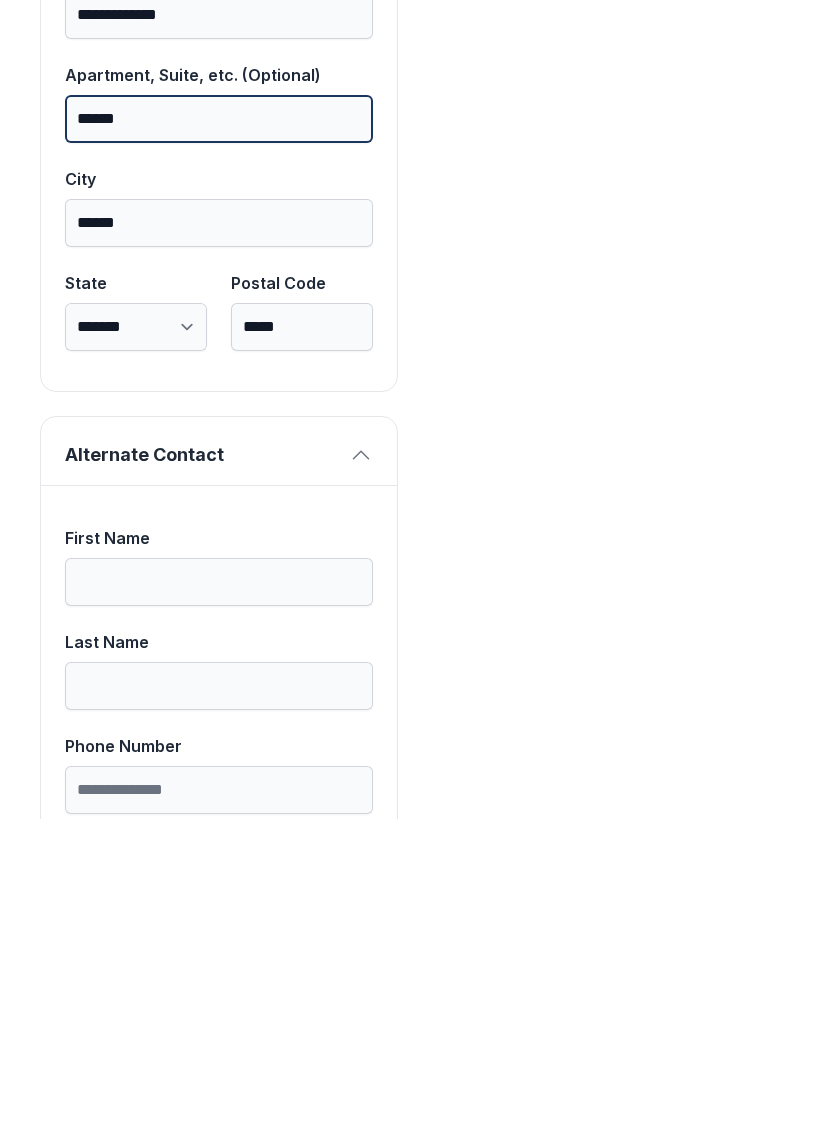 scroll, scrollTop: 1643, scrollLeft: 0, axis: vertical 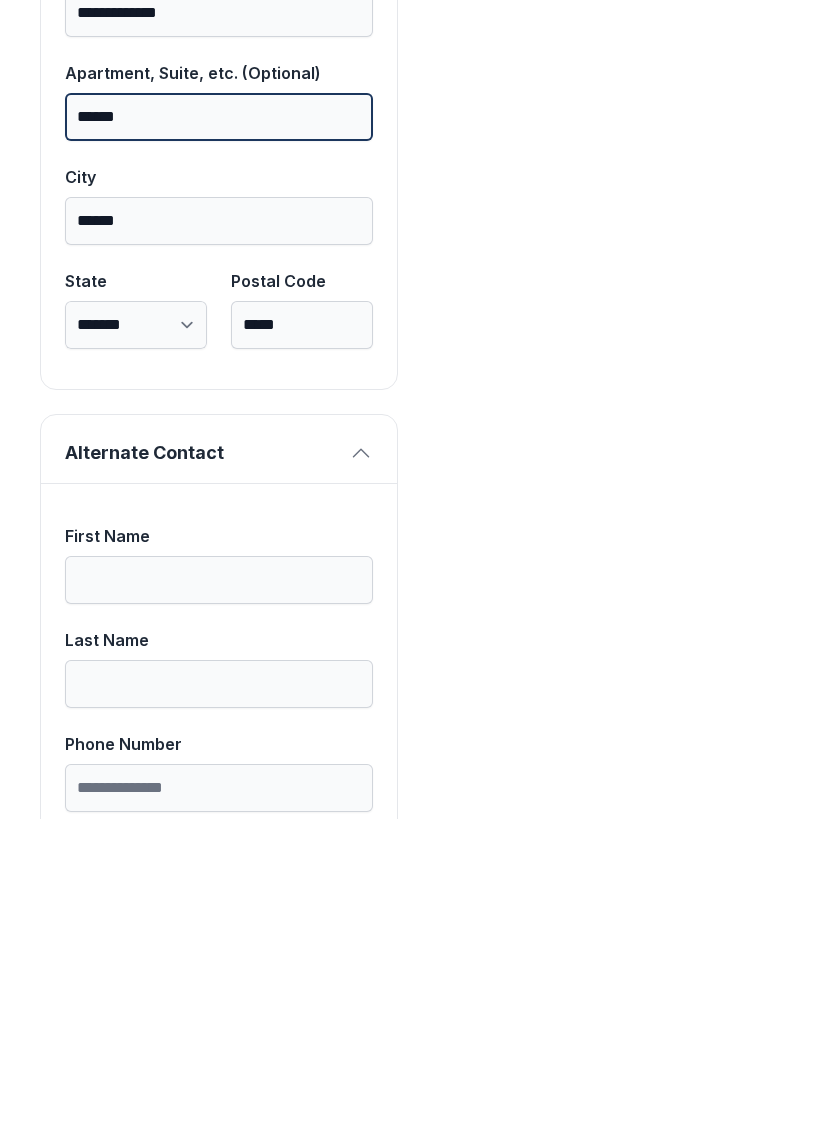 type on "******" 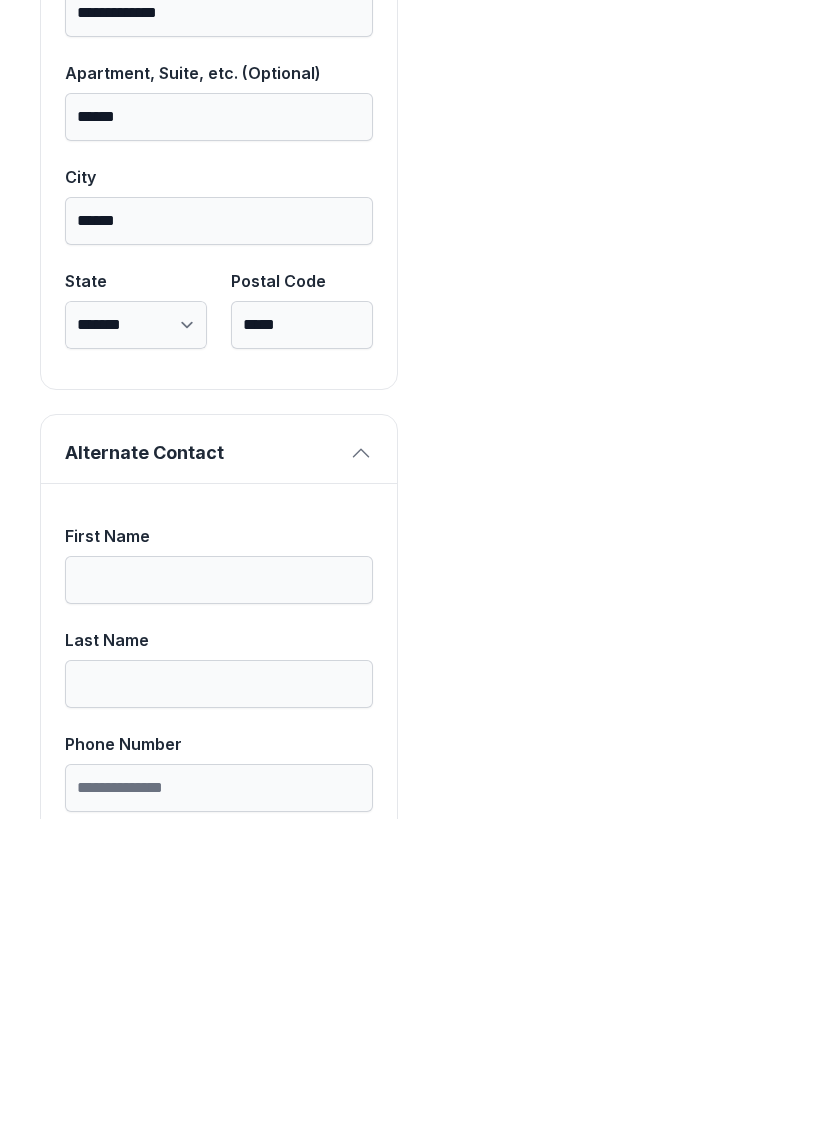 click on "Alternate Contact" at bounding box center [219, 766] 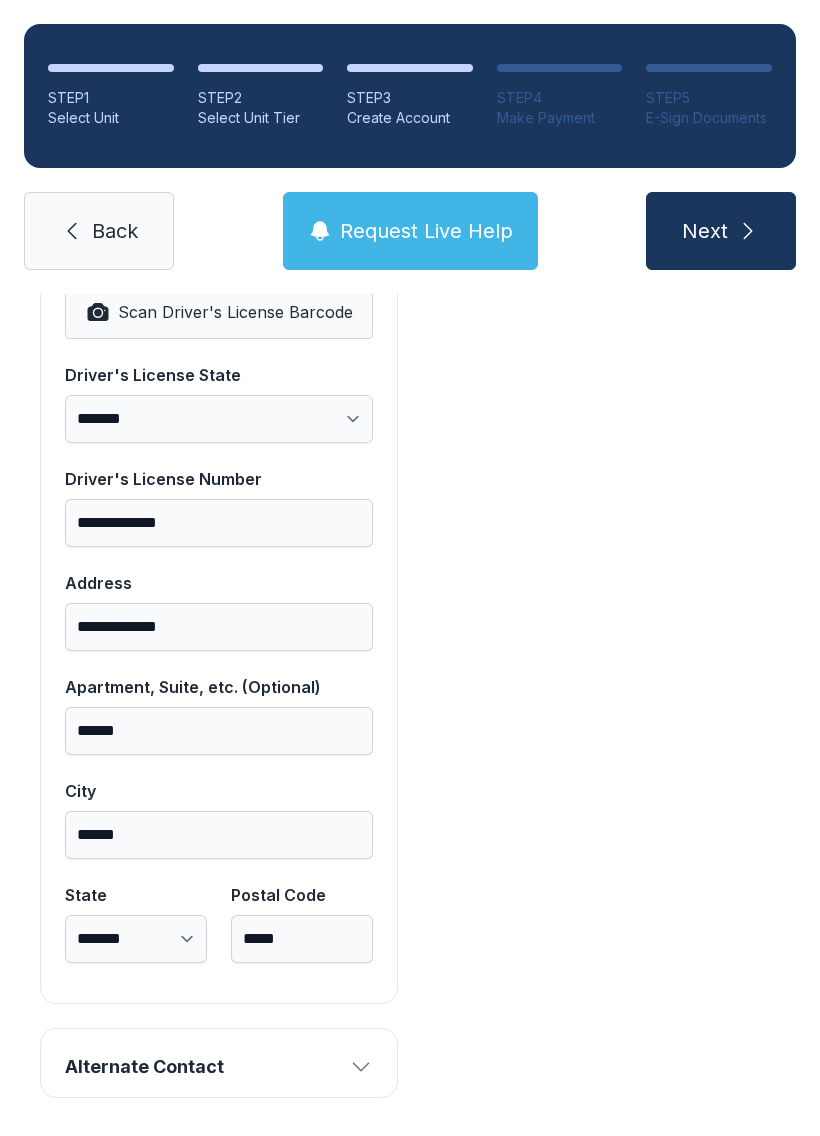 scroll, scrollTop: 1344, scrollLeft: 0, axis: vertical 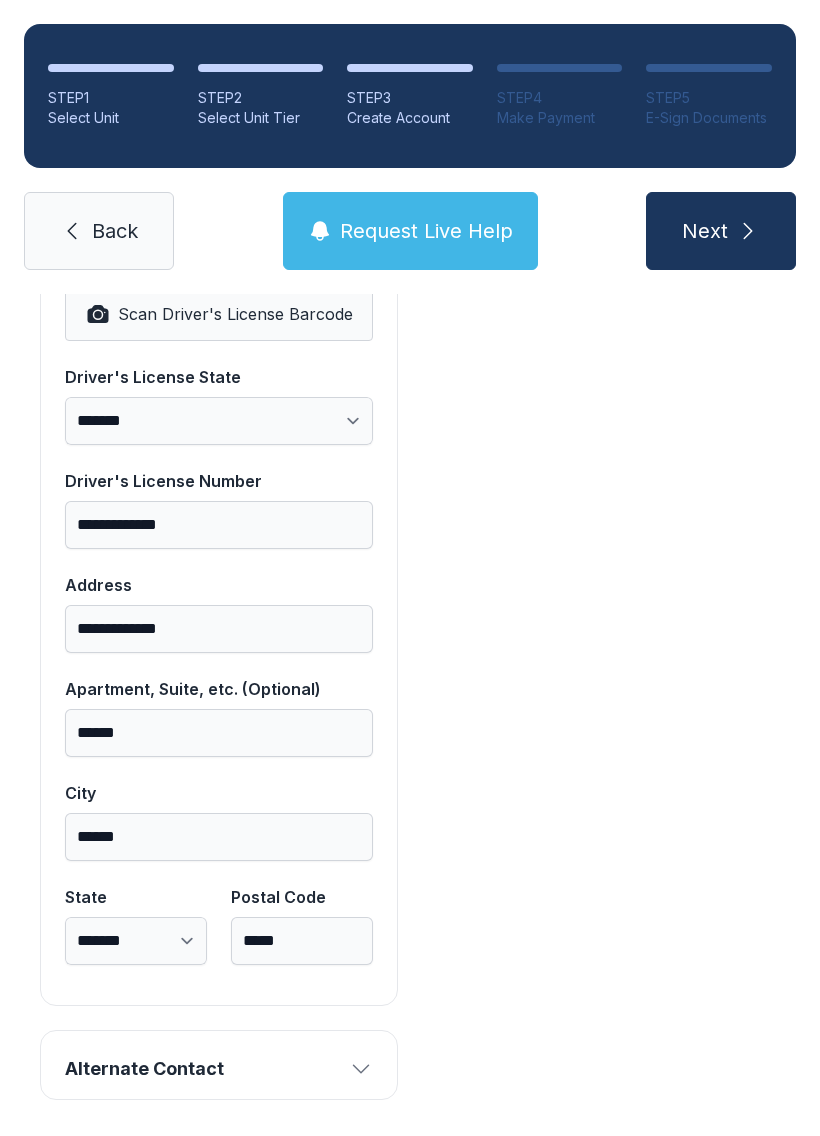 click on "Next" at bounding box center [721, 231] 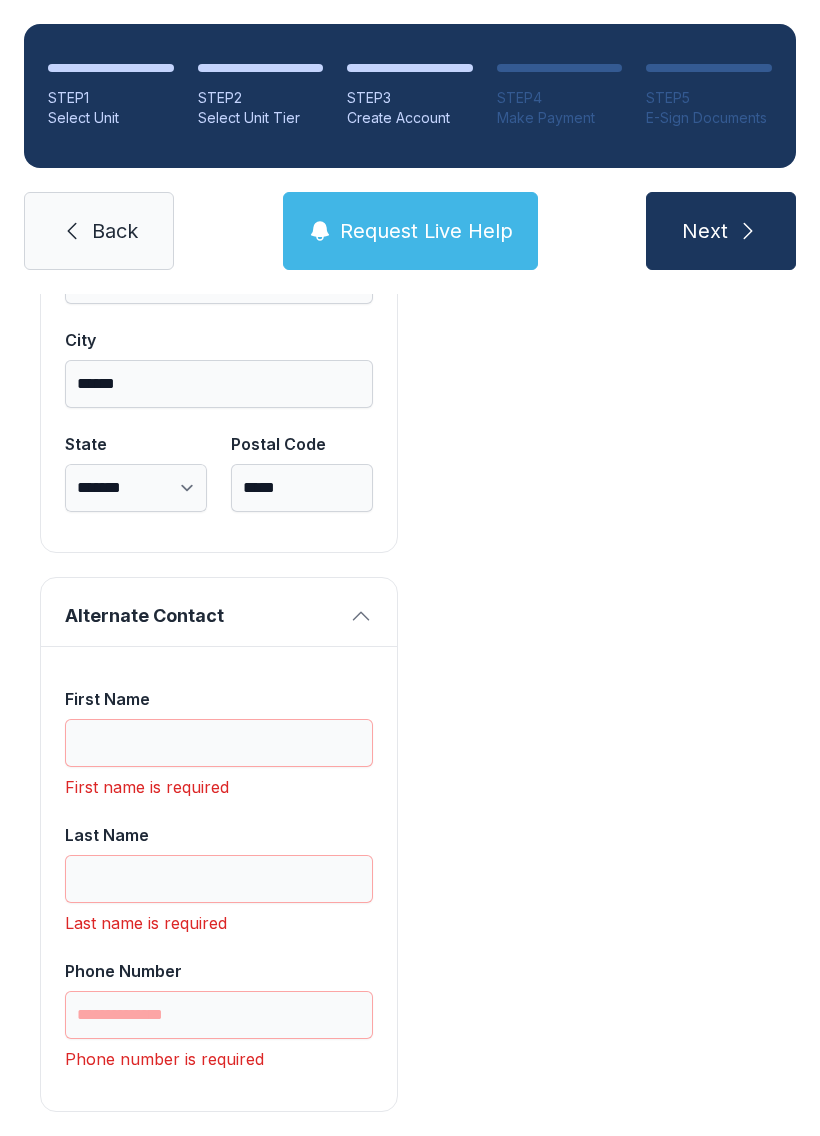 scroll, scrollTop: 1796, scrollLeft: 0, axis: vertical 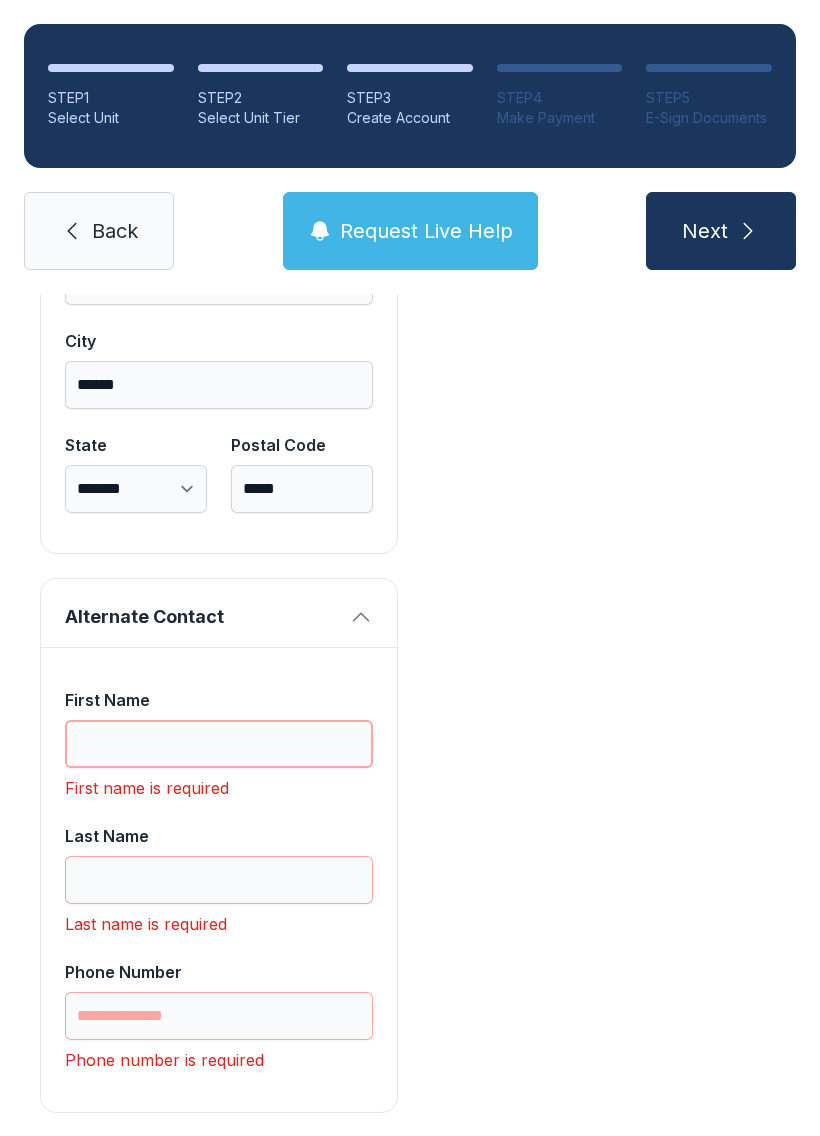 click on "First Name" at bounding box center [219, 744] 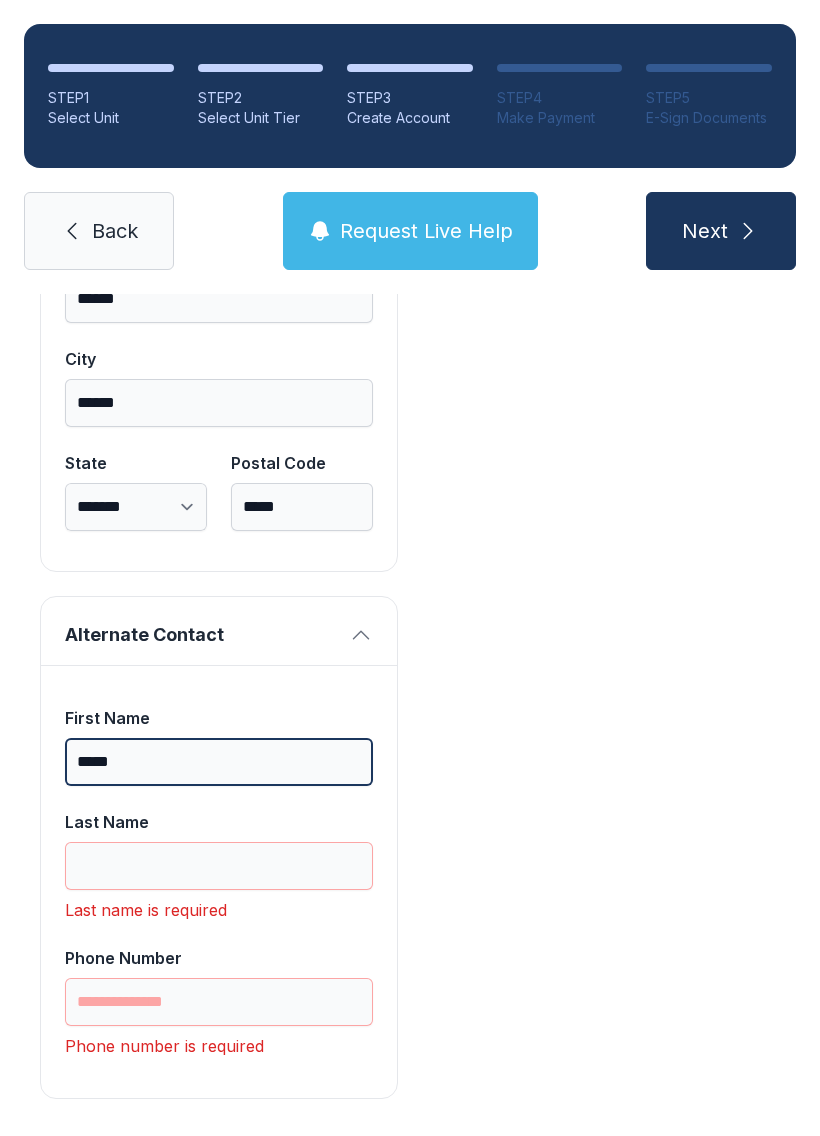 scroll, scrollTop: 1777, scrollLeft: 0, axis: vertical 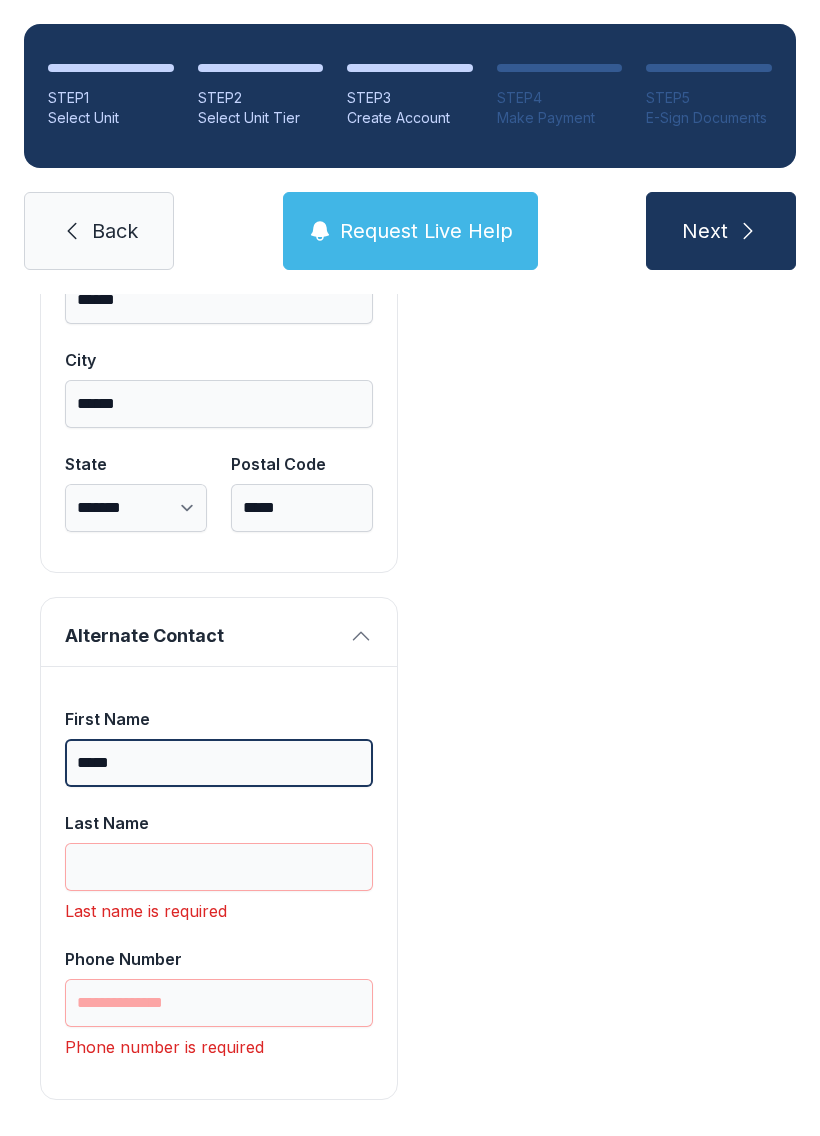 type on "*****" 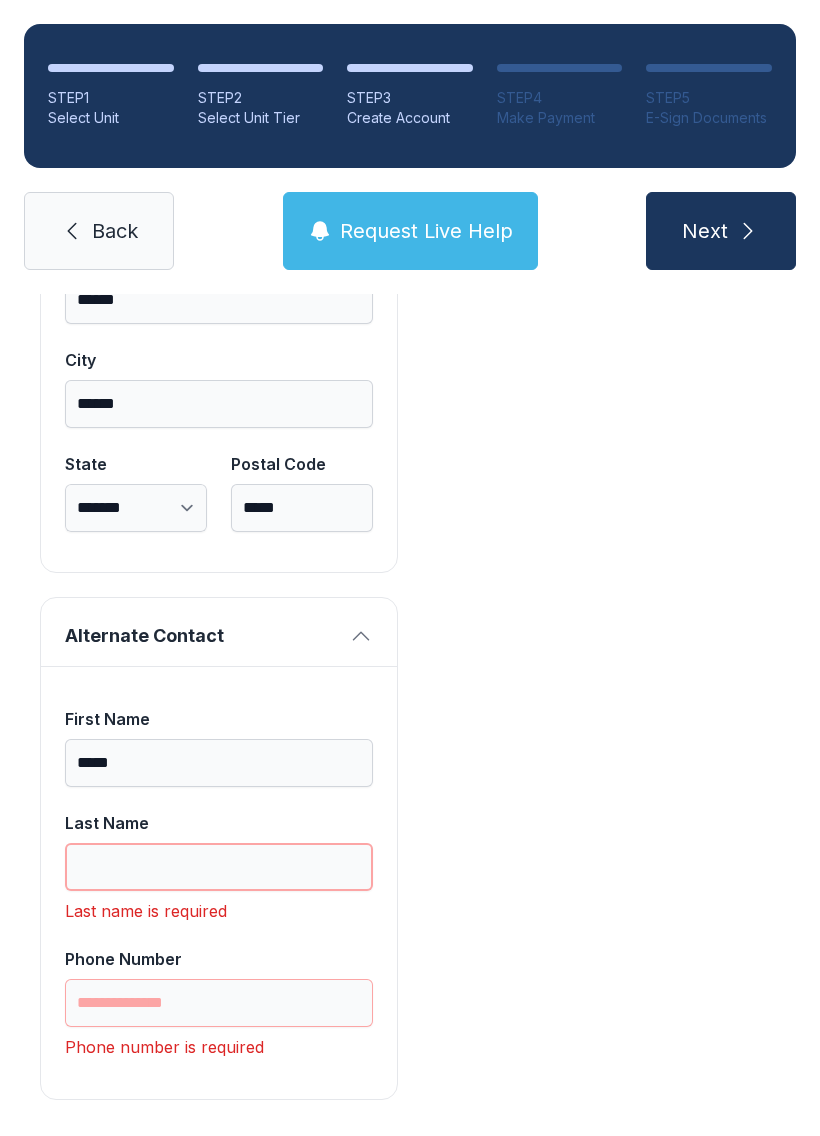 click on "Last Name" at bounding box center [219, 867] 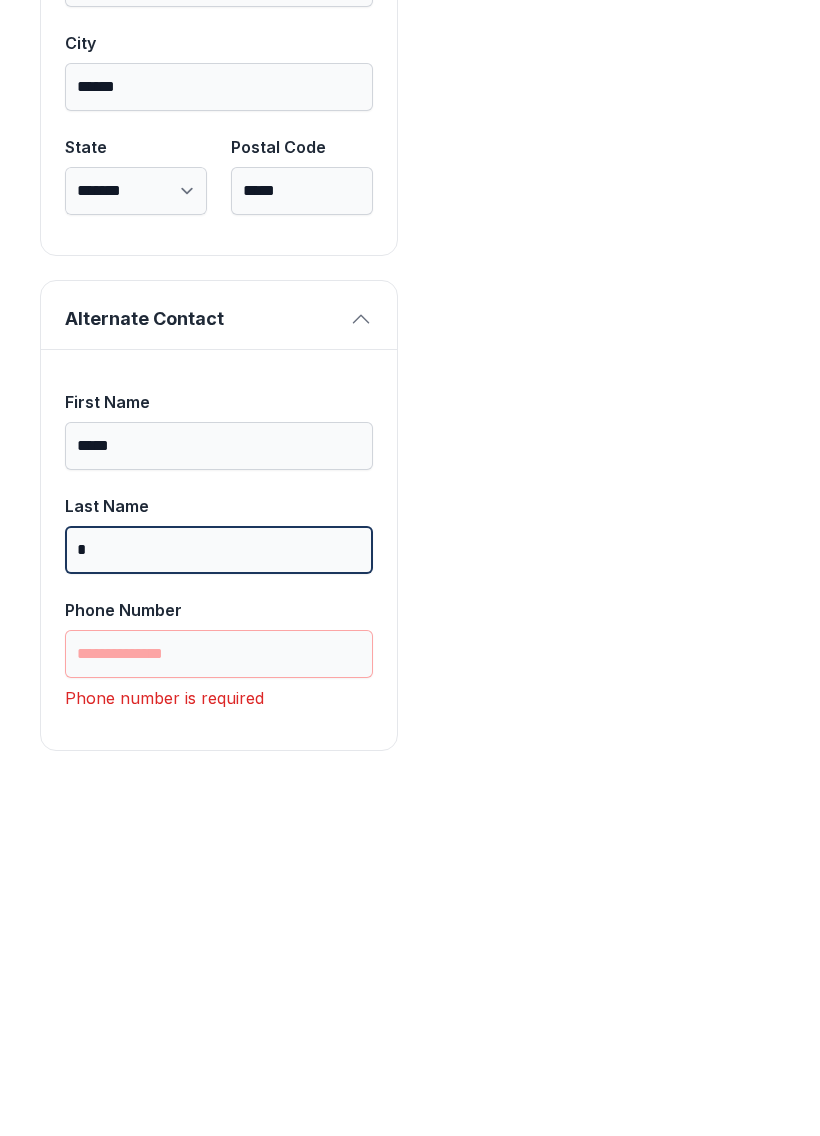 scroll, scrollTop: 1745, scrollLeft: 0, axis: vertical 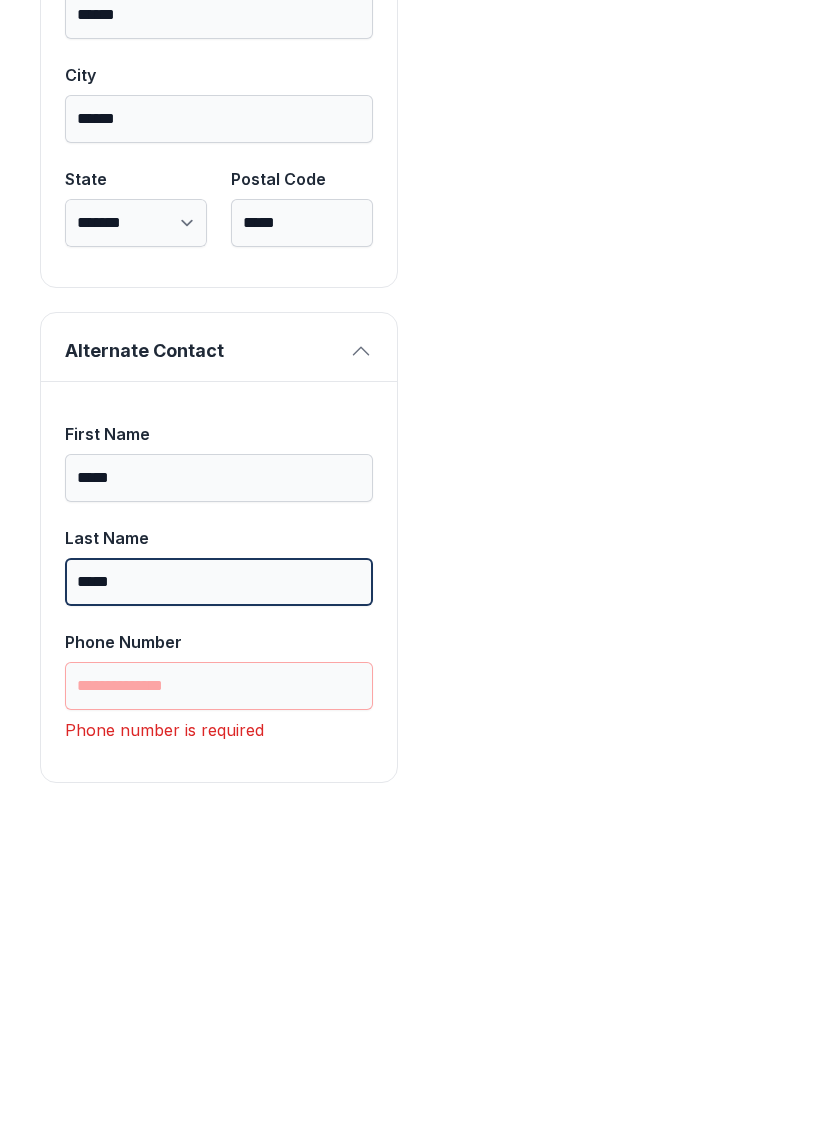 type on "*****" 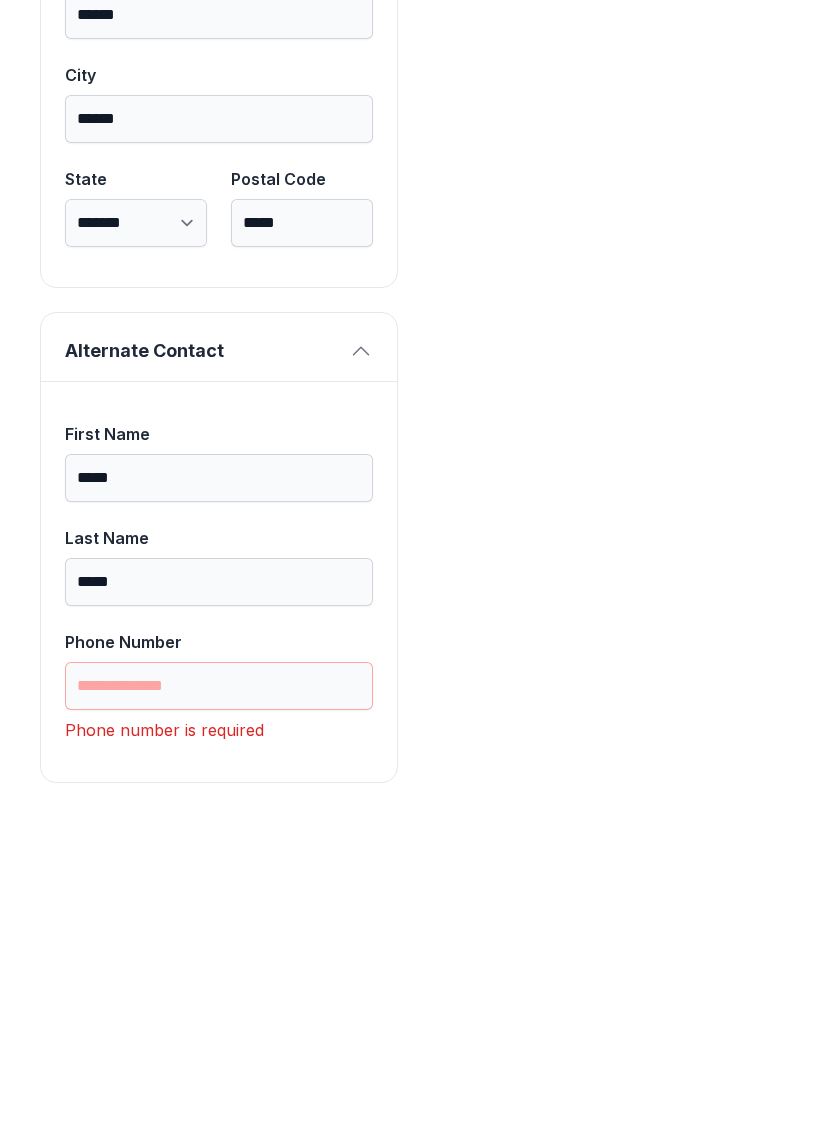 click on "First Name [FIRST] Last Name [LAST] Phone Number Phone number is required" at bounding box center [219, 898] 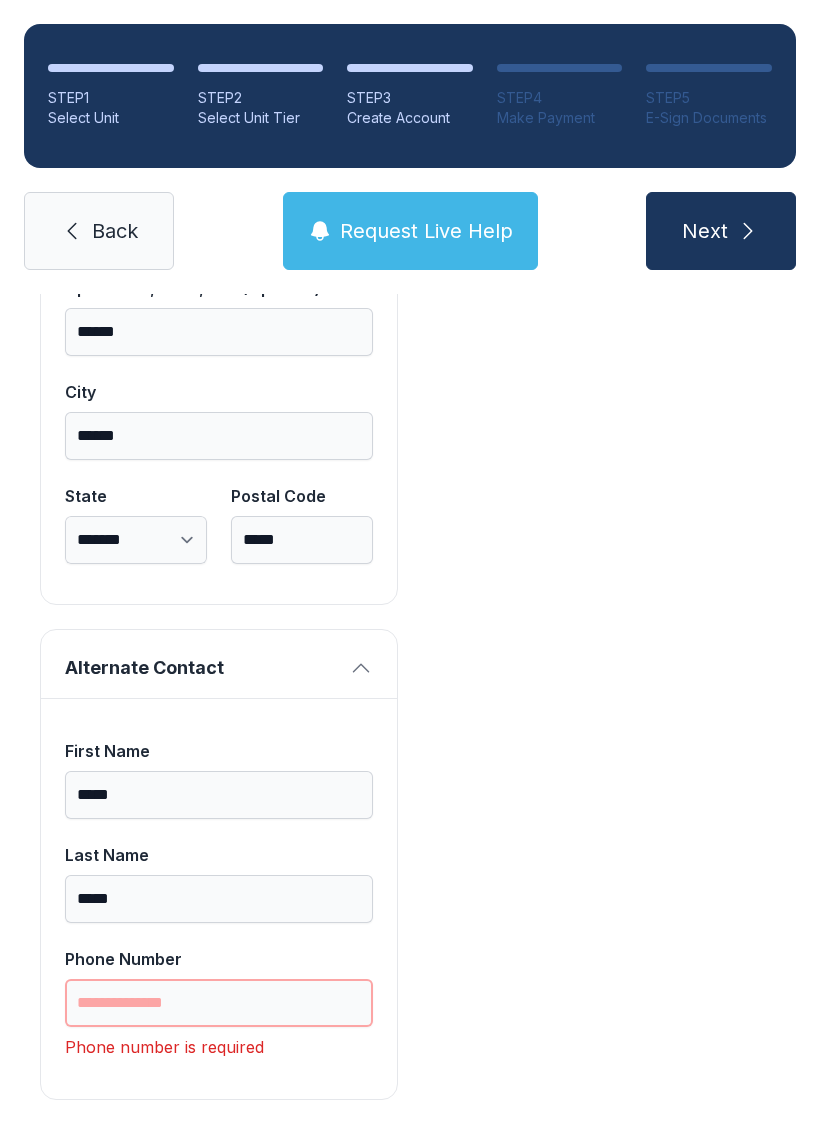 click on "Phone Number" at bounding box center (219, 1003) 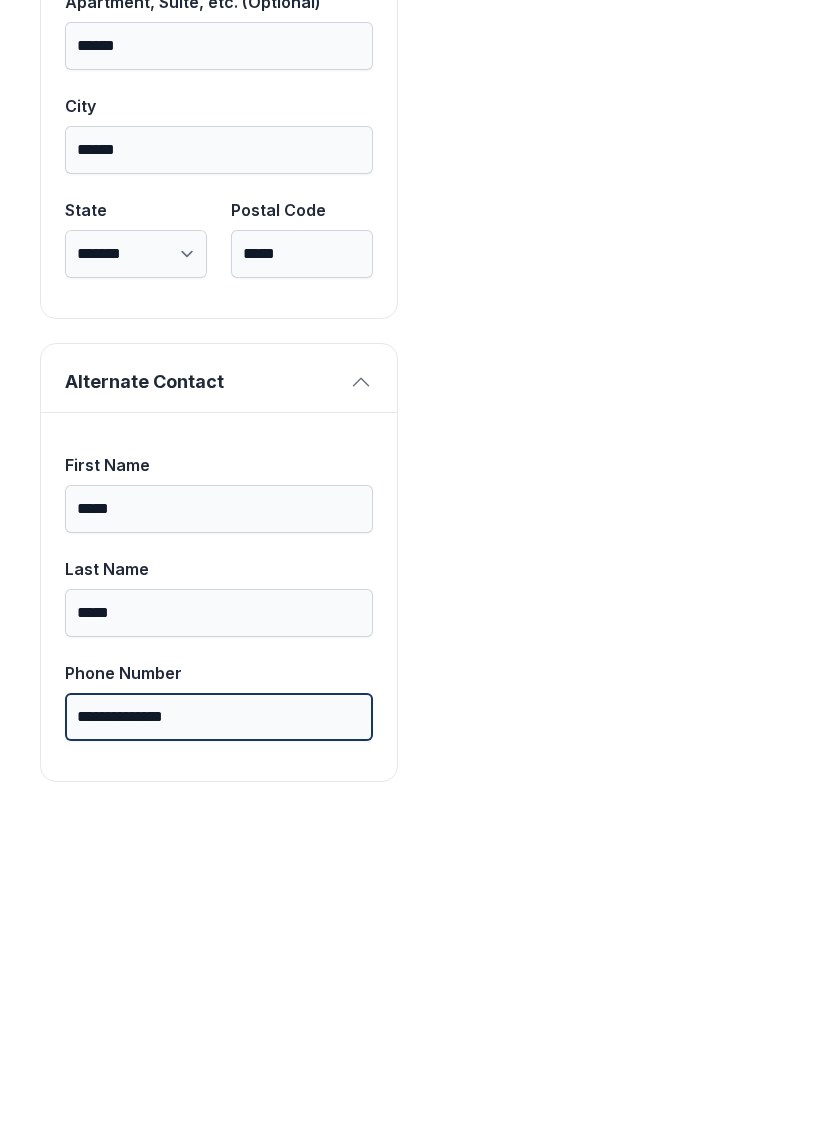scroll, scrollTop: 1713, scrollLeft: 0, axis: vertical 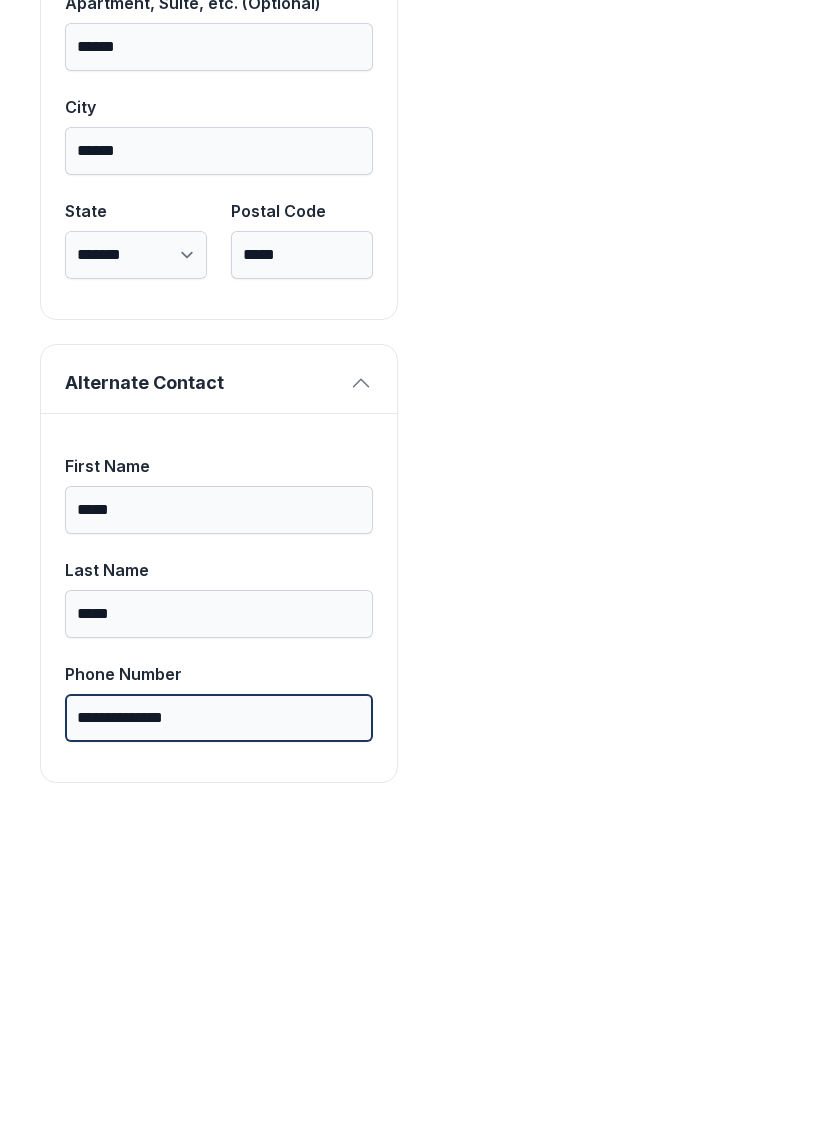 type on "**********" 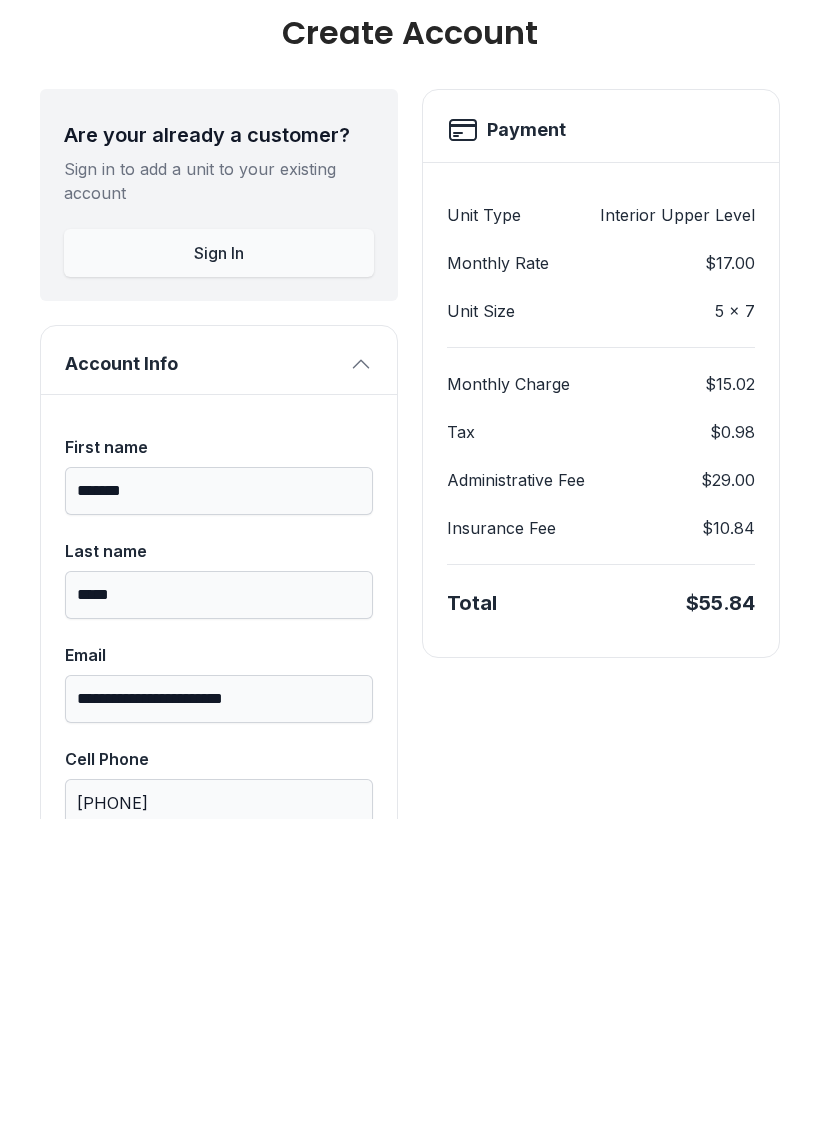 scroll, scrollTop: 0, scrollLeft: 0, axis: both 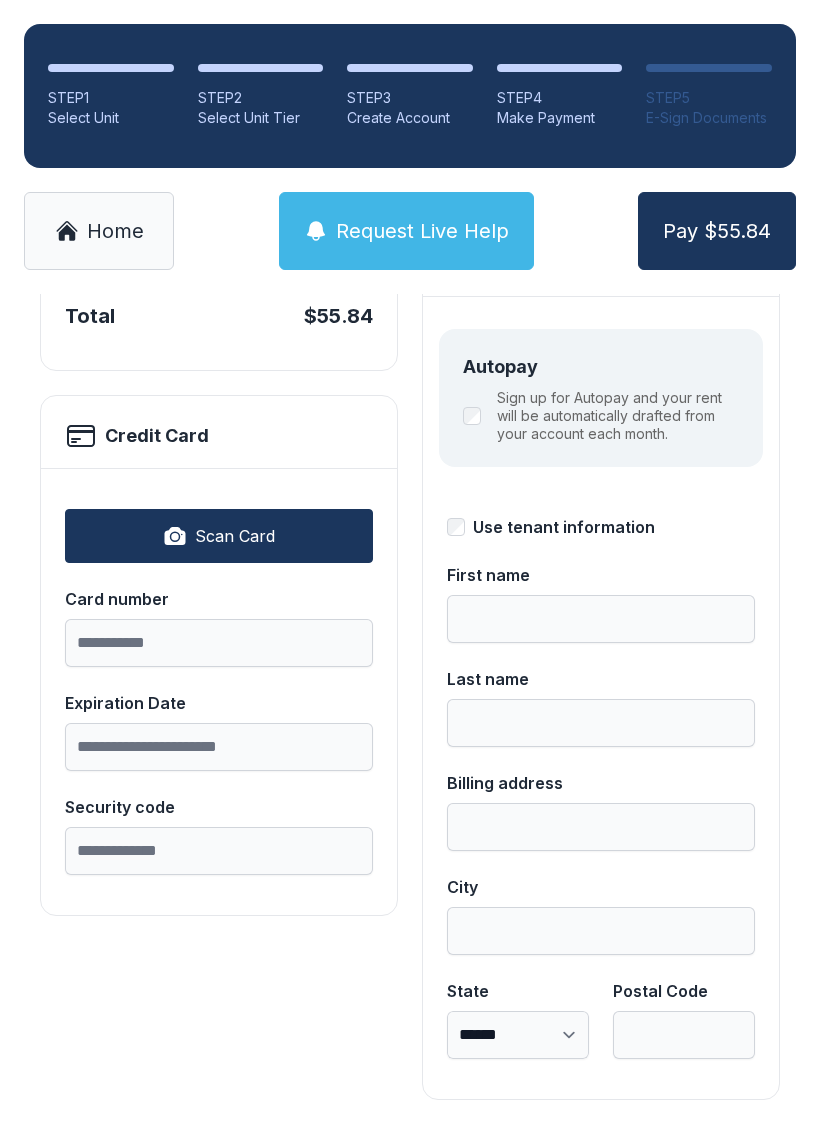 click on "Scan Card" at bounding box center [219, 536] 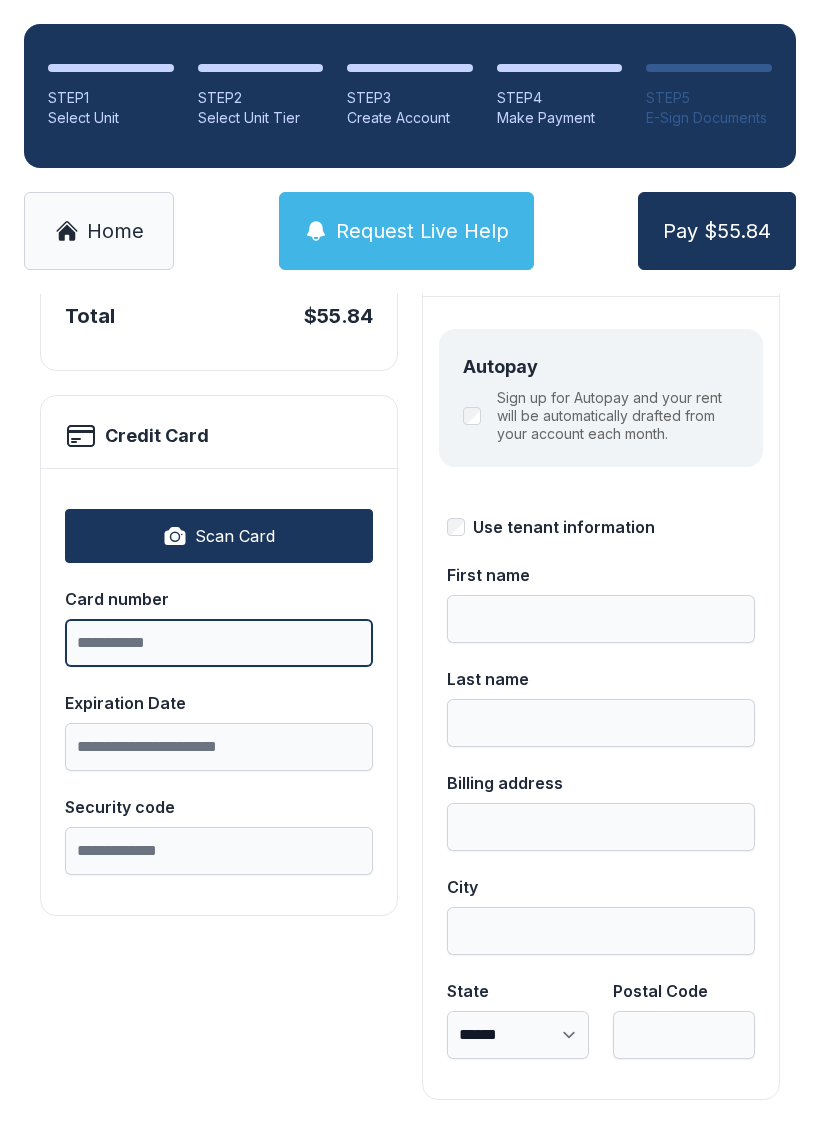 click on "Card number" at bounding box center [219, 643] 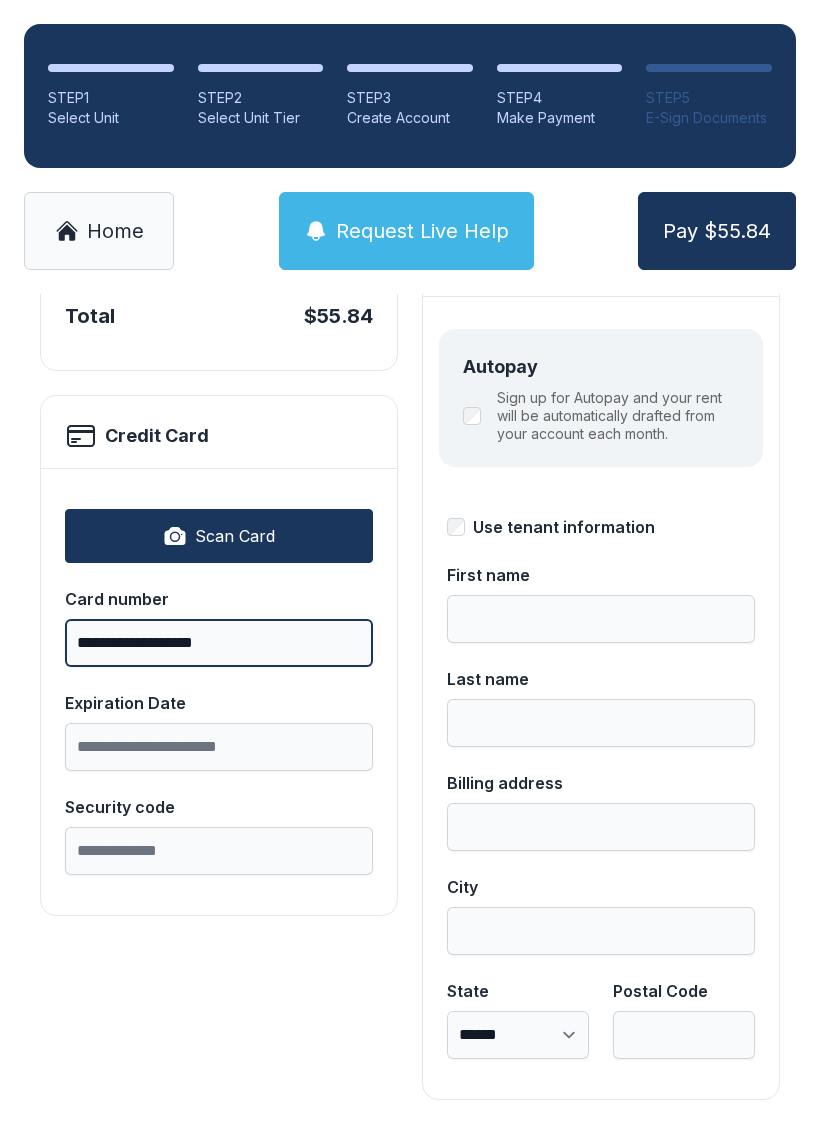 type on "**********" 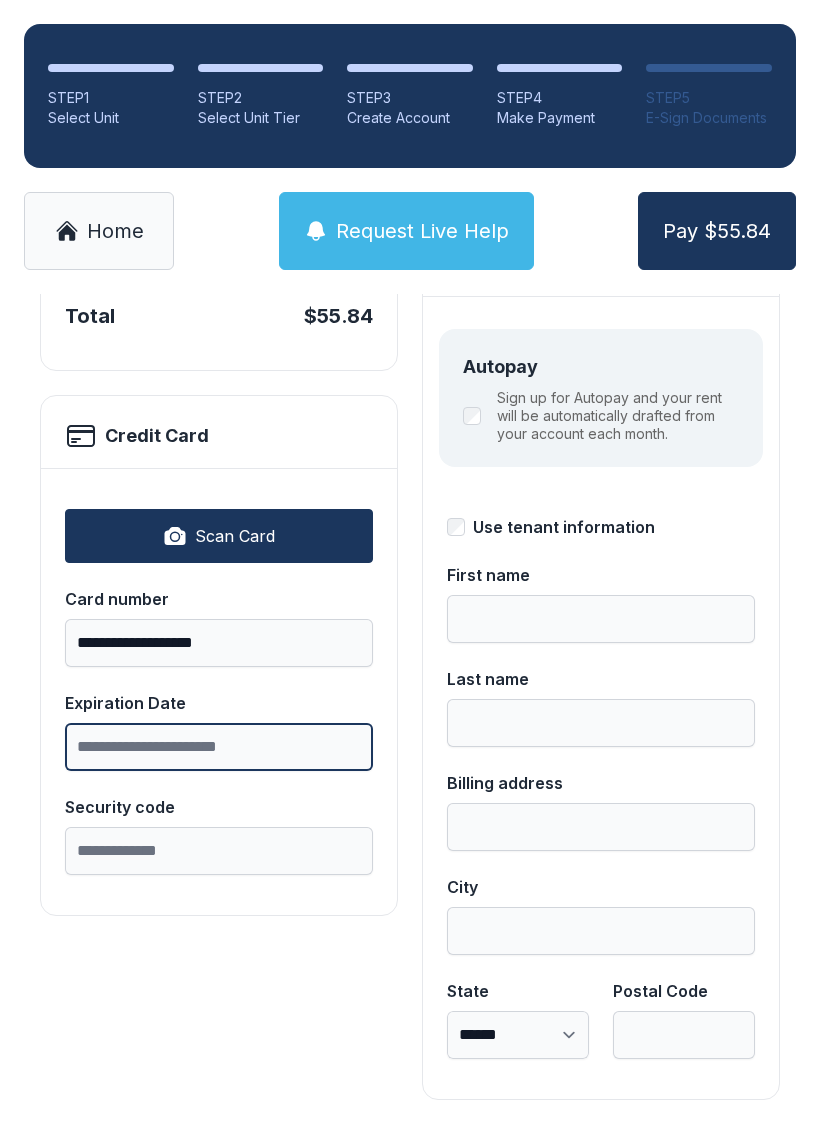 click on "Expiration Date" at bounding box center [219, 747] 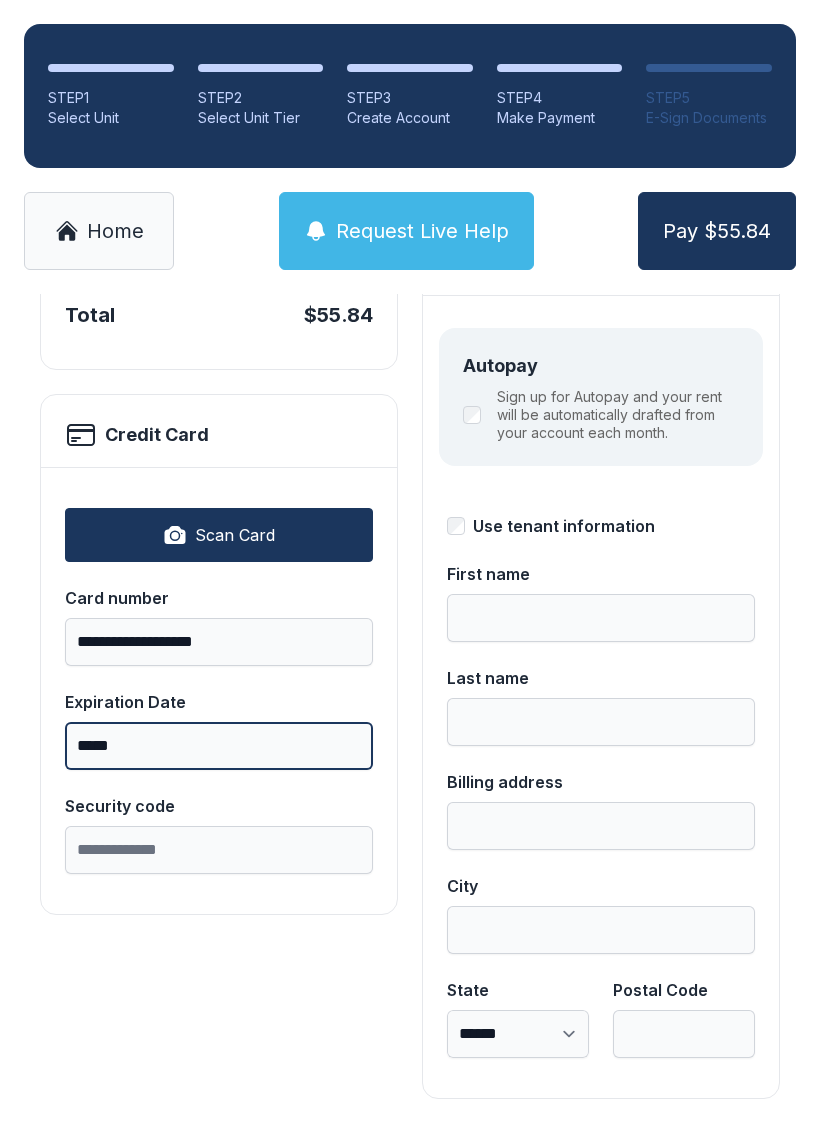 scroll, scrollTop: 218, scrollLeft: 0, axis: vertical 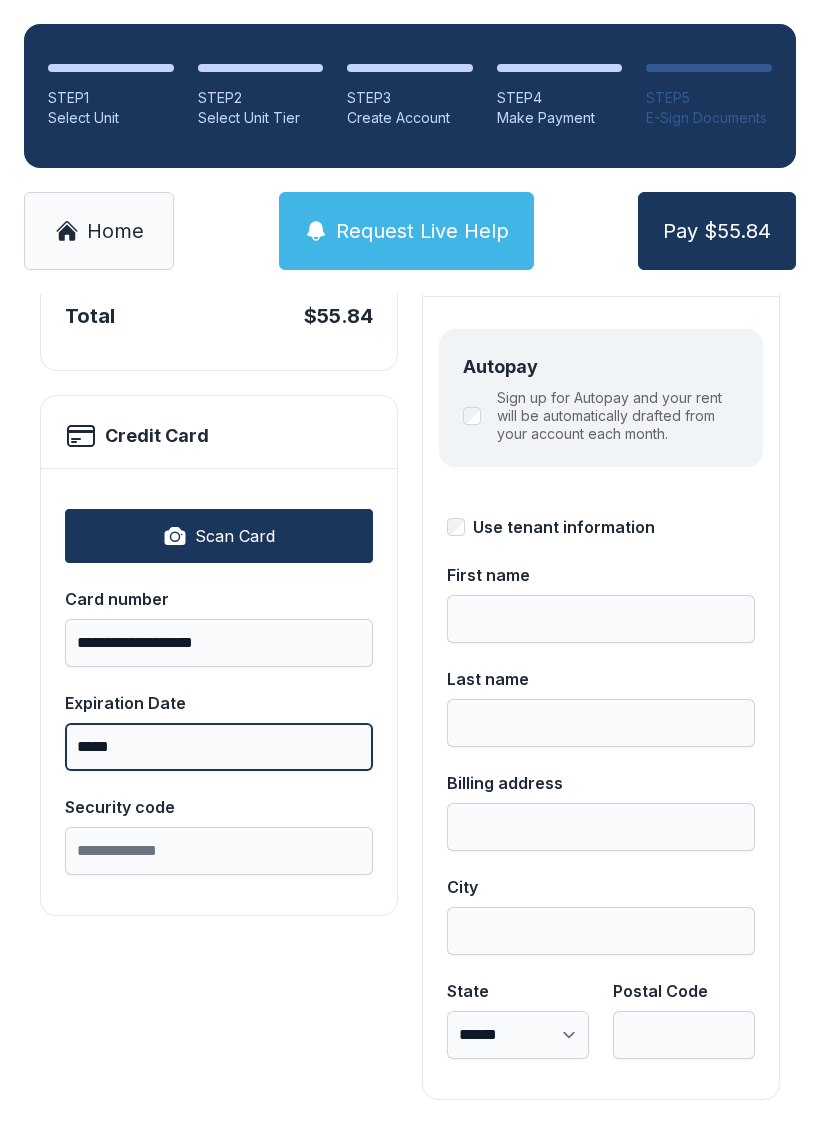 click on "*****" at bounding box center (219, 747) 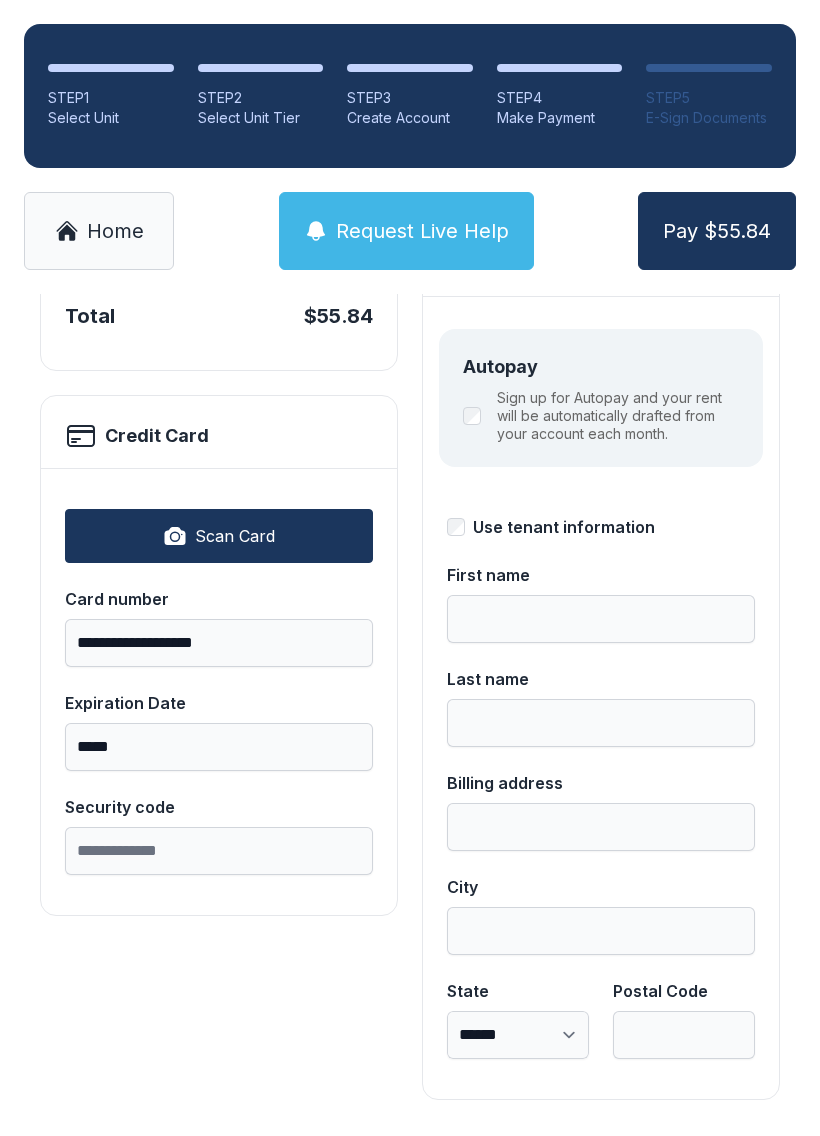 click on "**********" at bounding box center (219, 691) 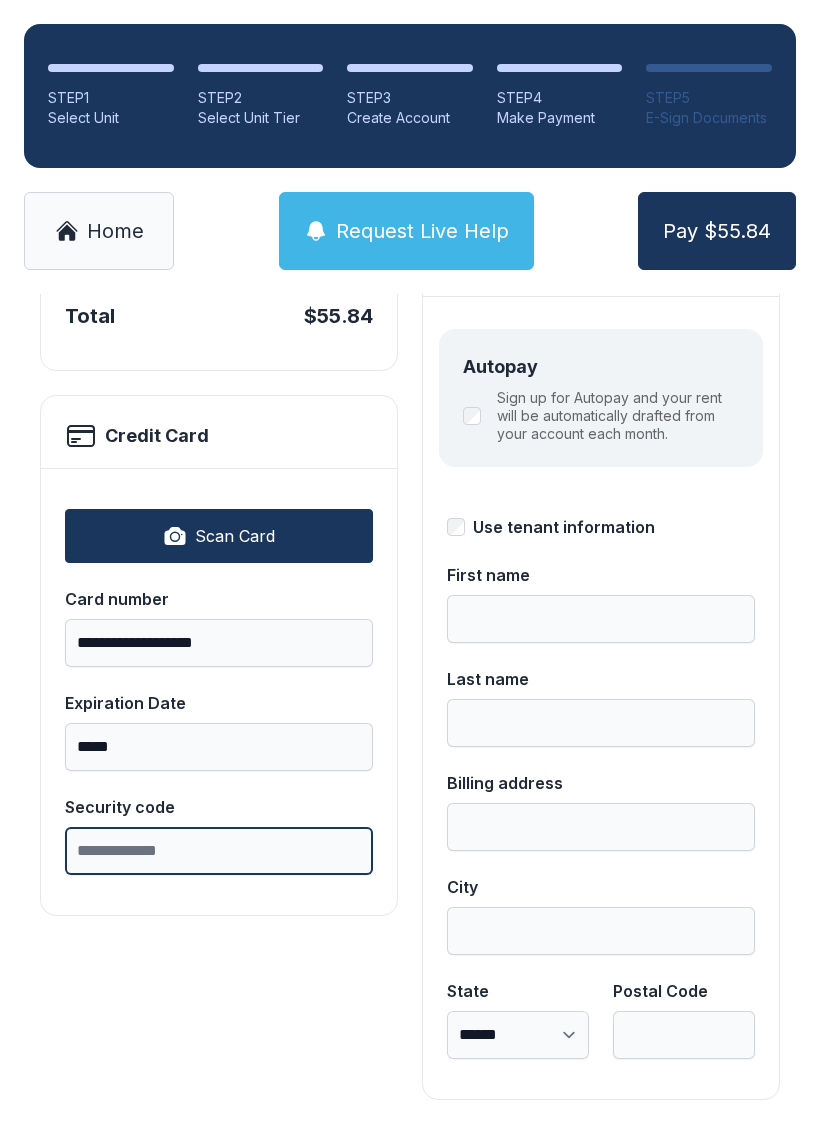 click on "Security code" at bounding box center [219, 851] 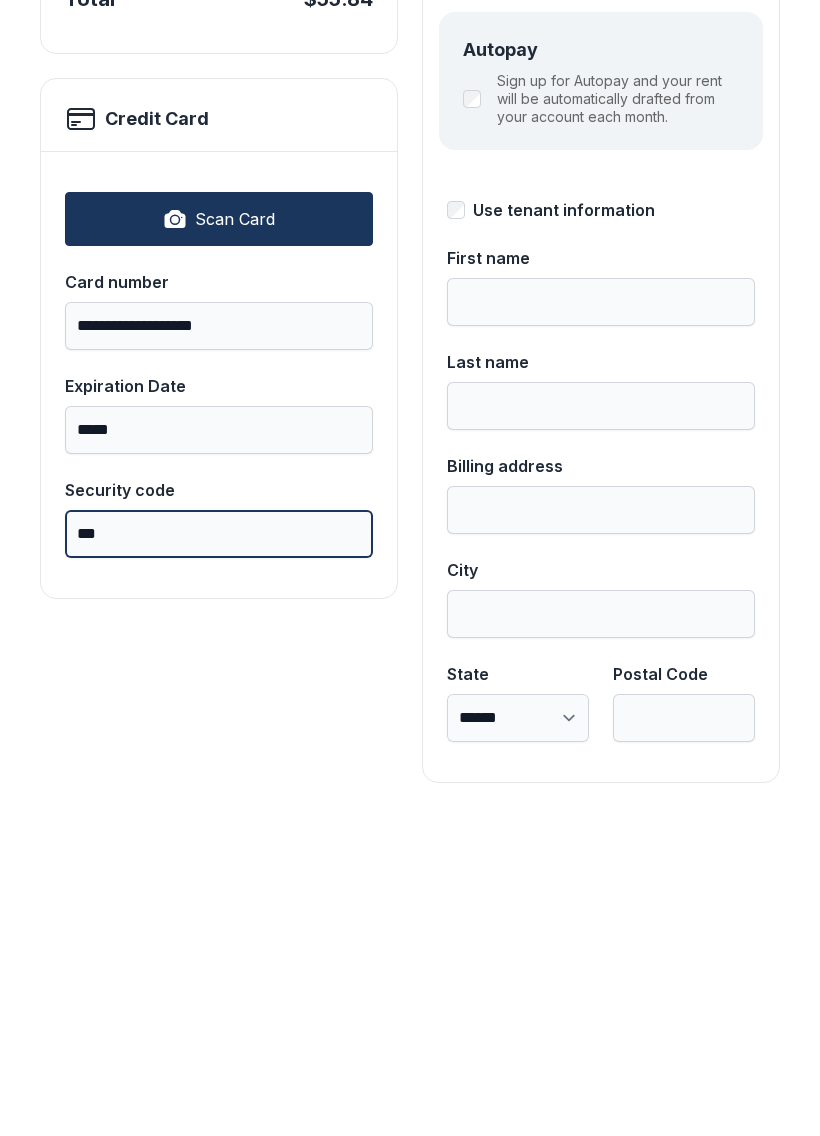 type on "***" 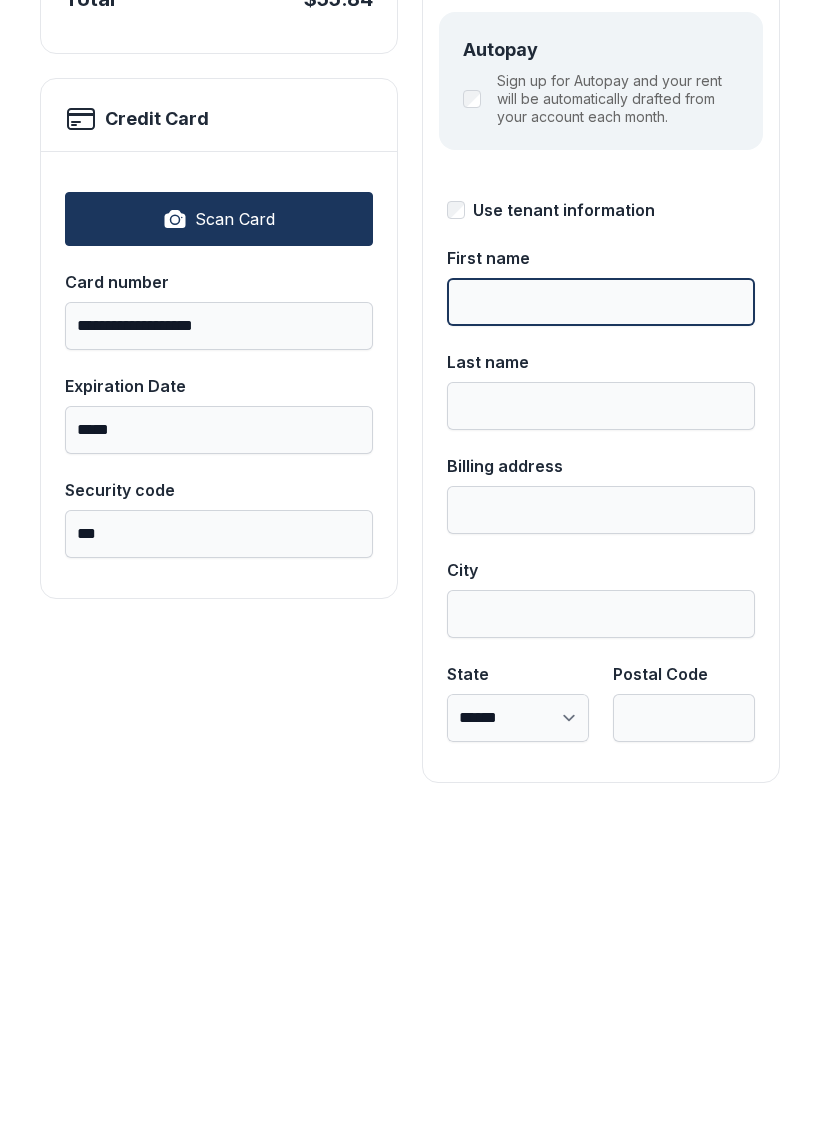 click on "First name" at bounding box center [601, 619] 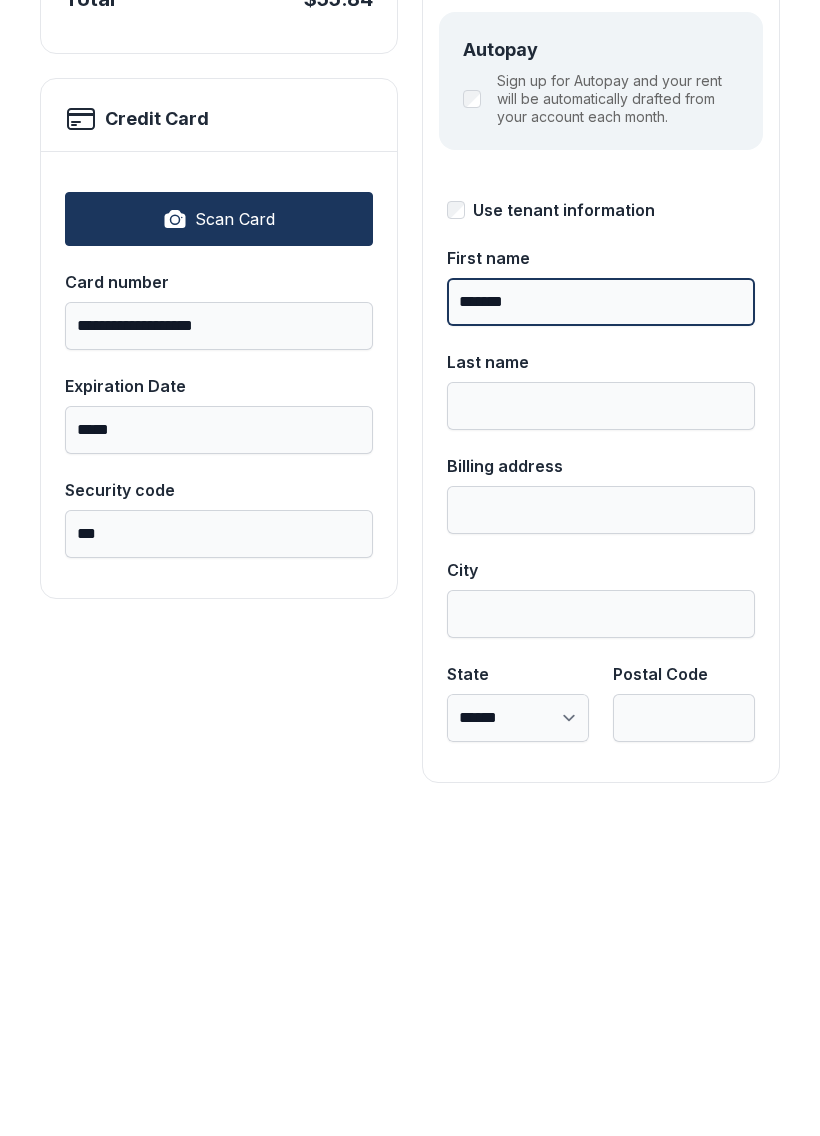 type on "*******" 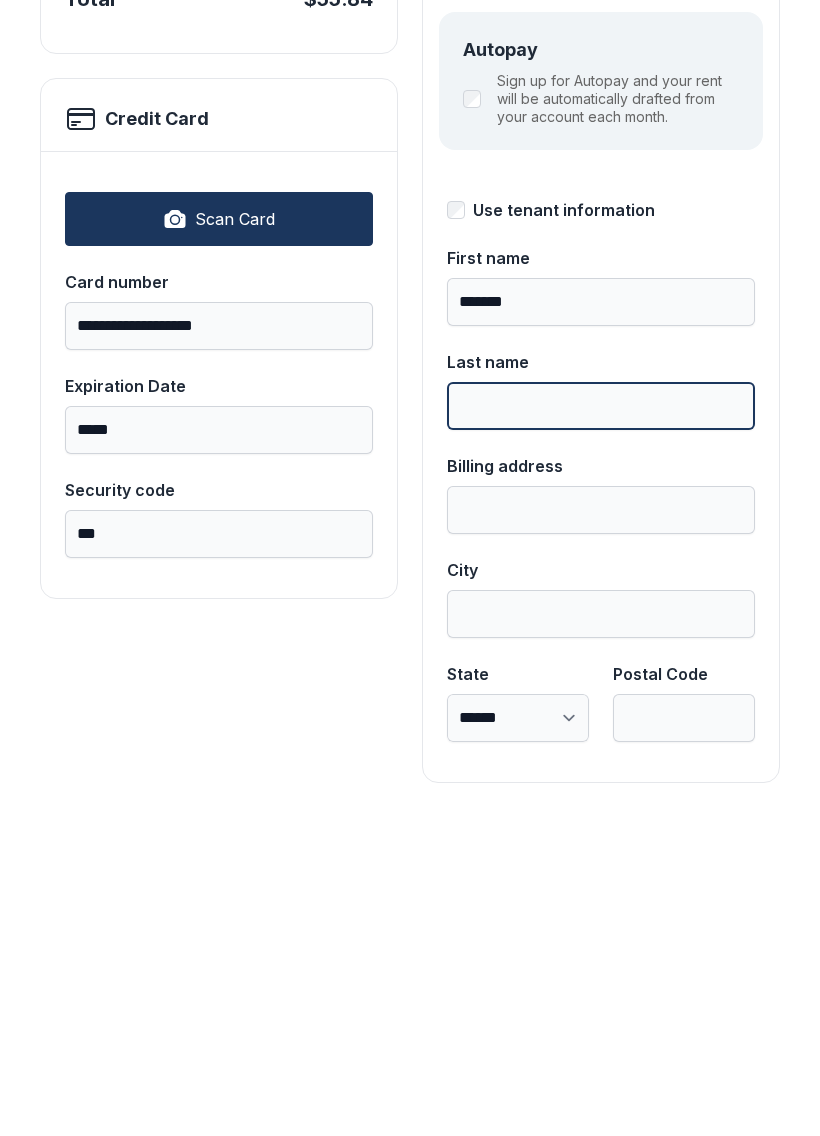 click on "Last name" at bounding box center (601, 723) 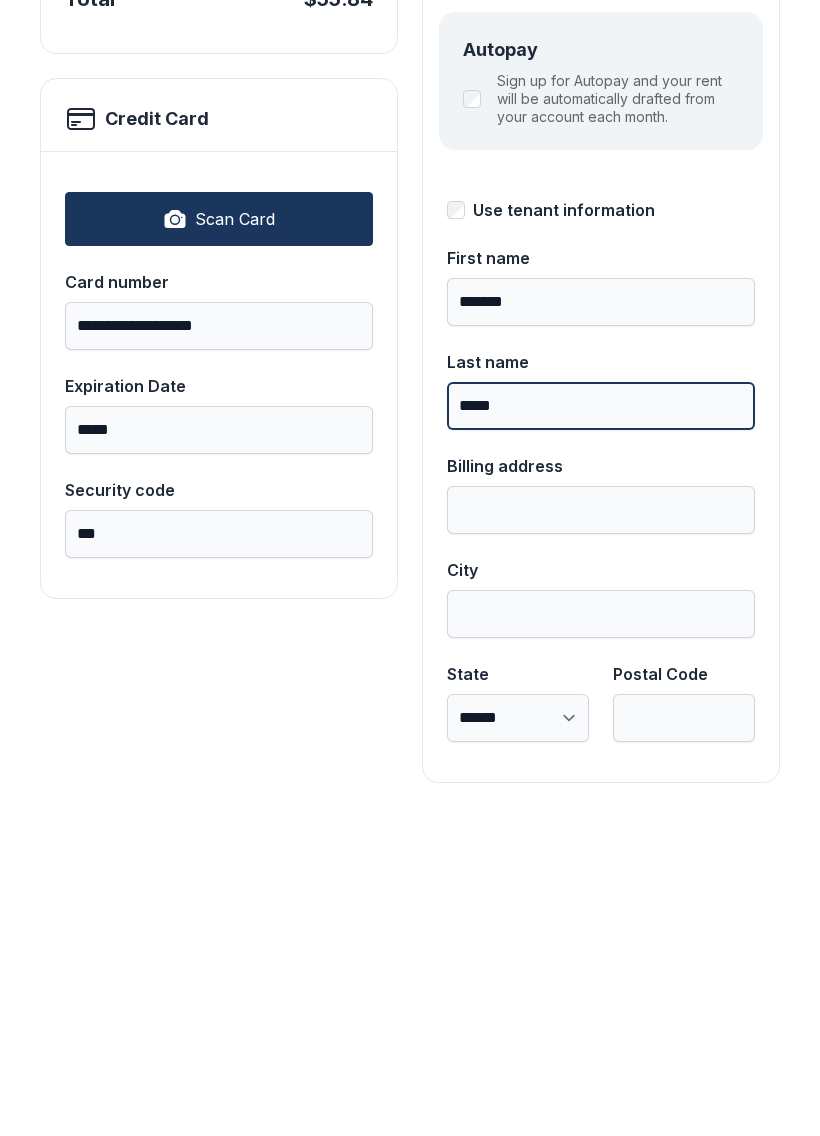 type on "*****" 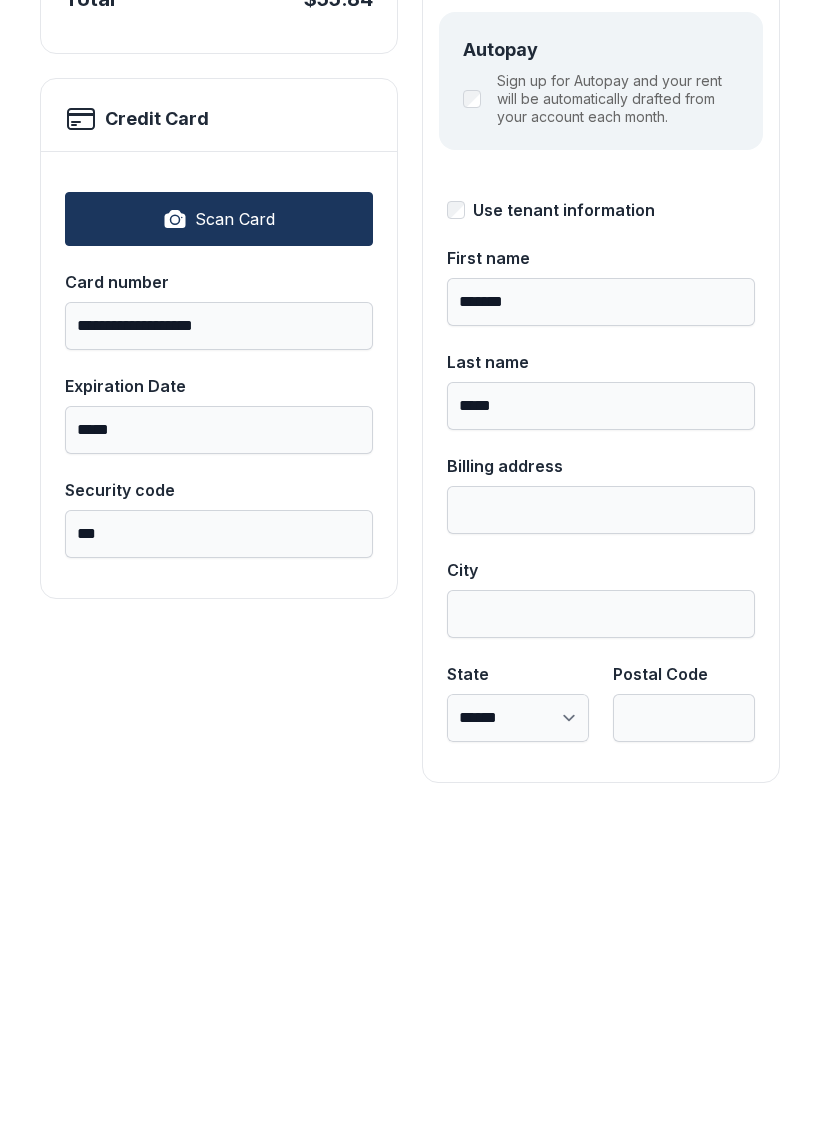 click on "**********" at bounding box center (601, 698) 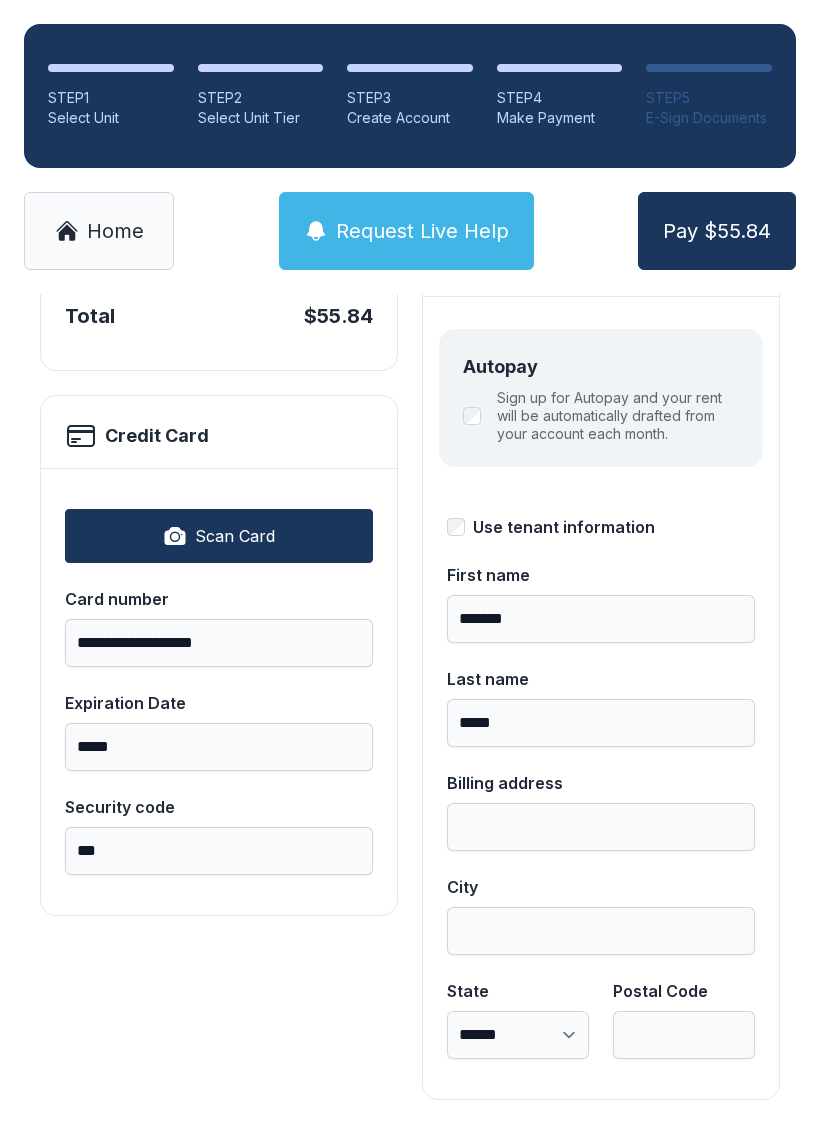 click on "Use tenant information" at bounding box center (564, 527) 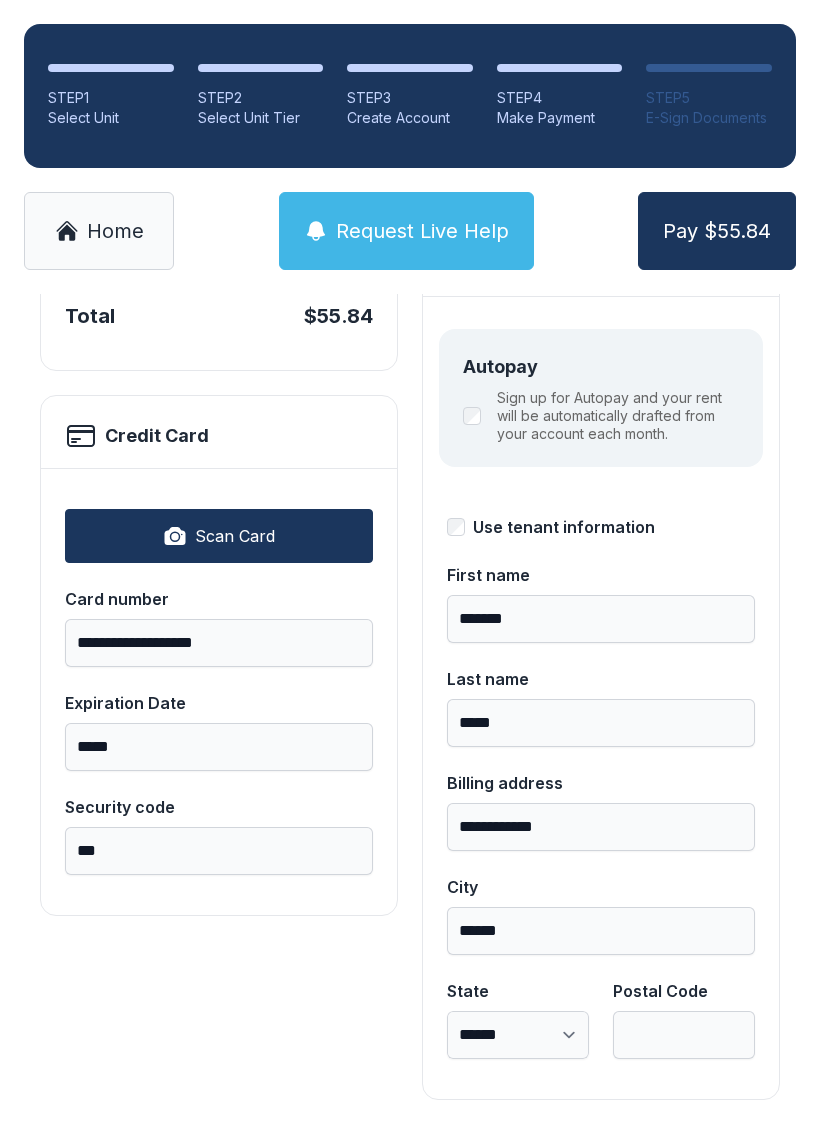 select on "**" 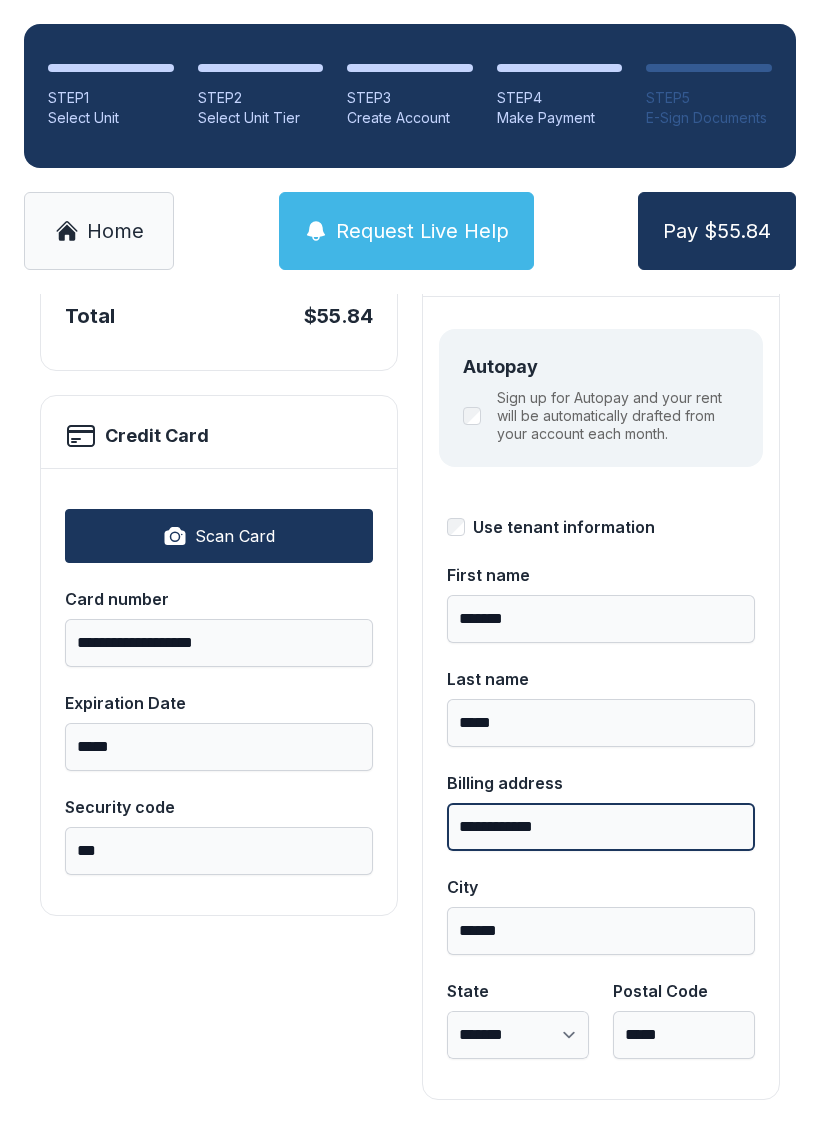 click on "**********" at bounding box center [601, 827] 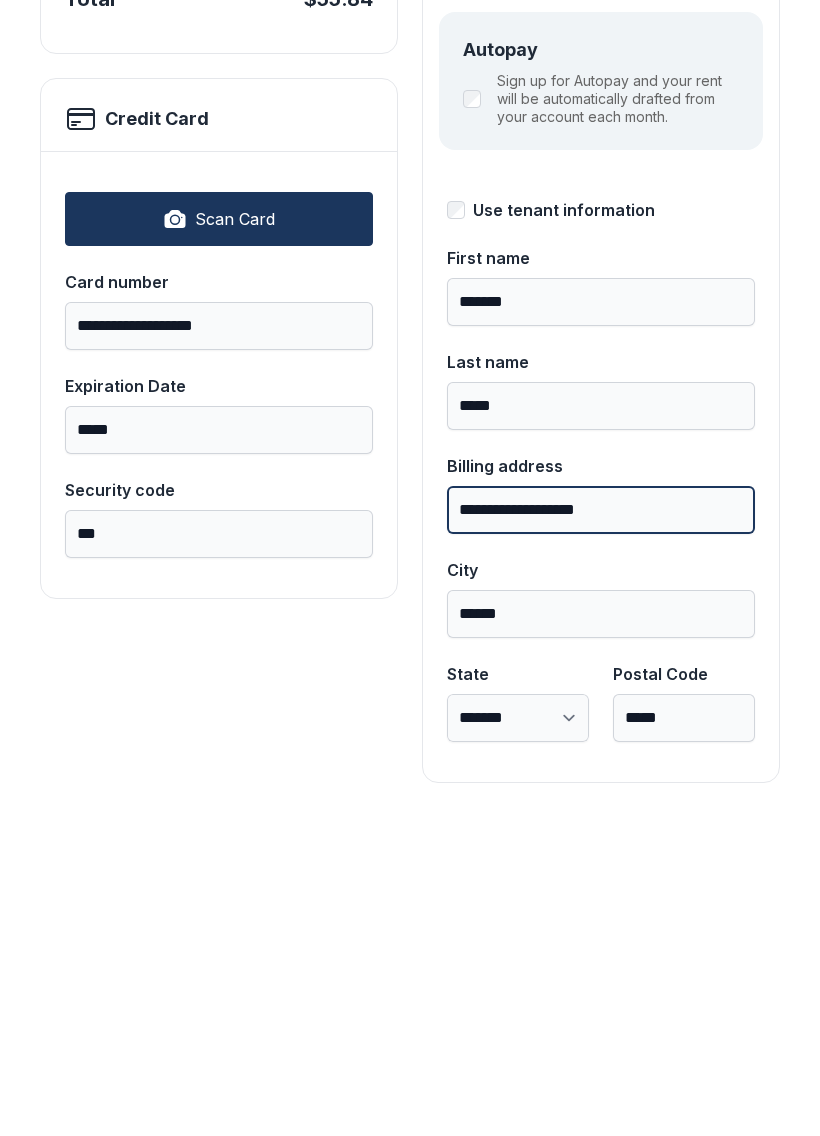 type on "**********" 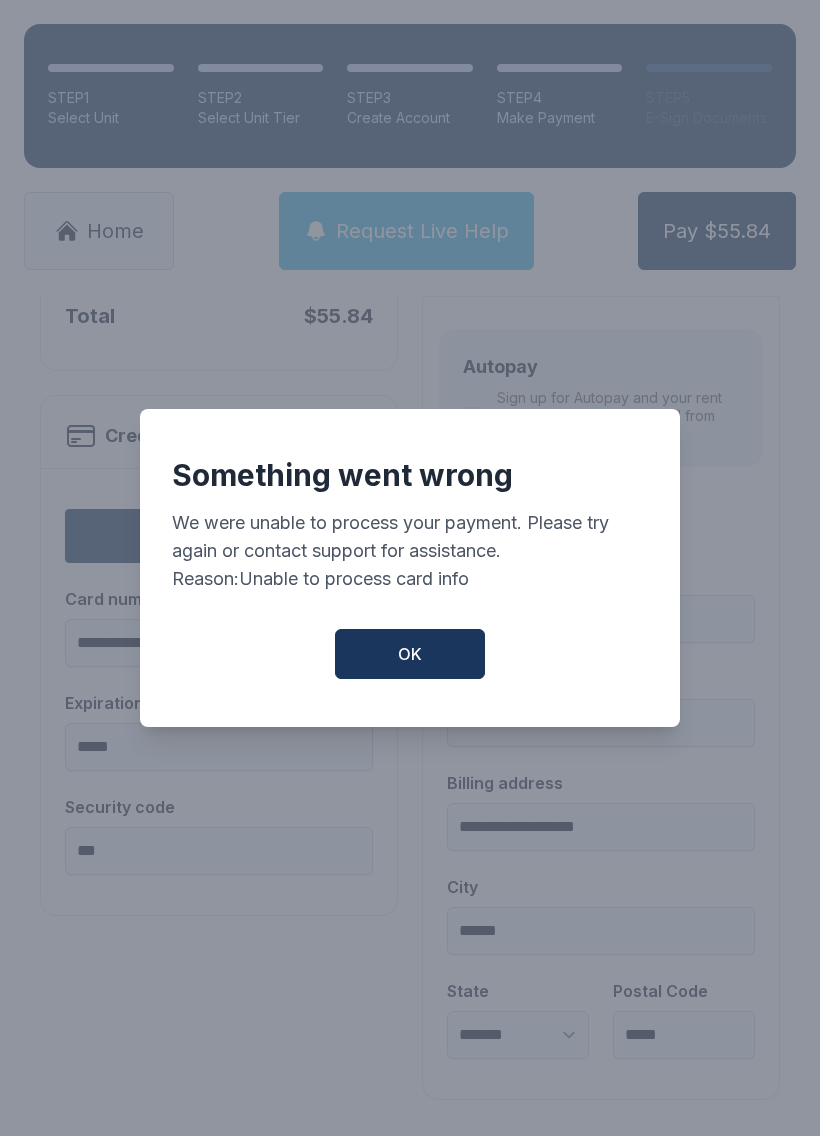 click on "OK" at bounding box center (410, 654) 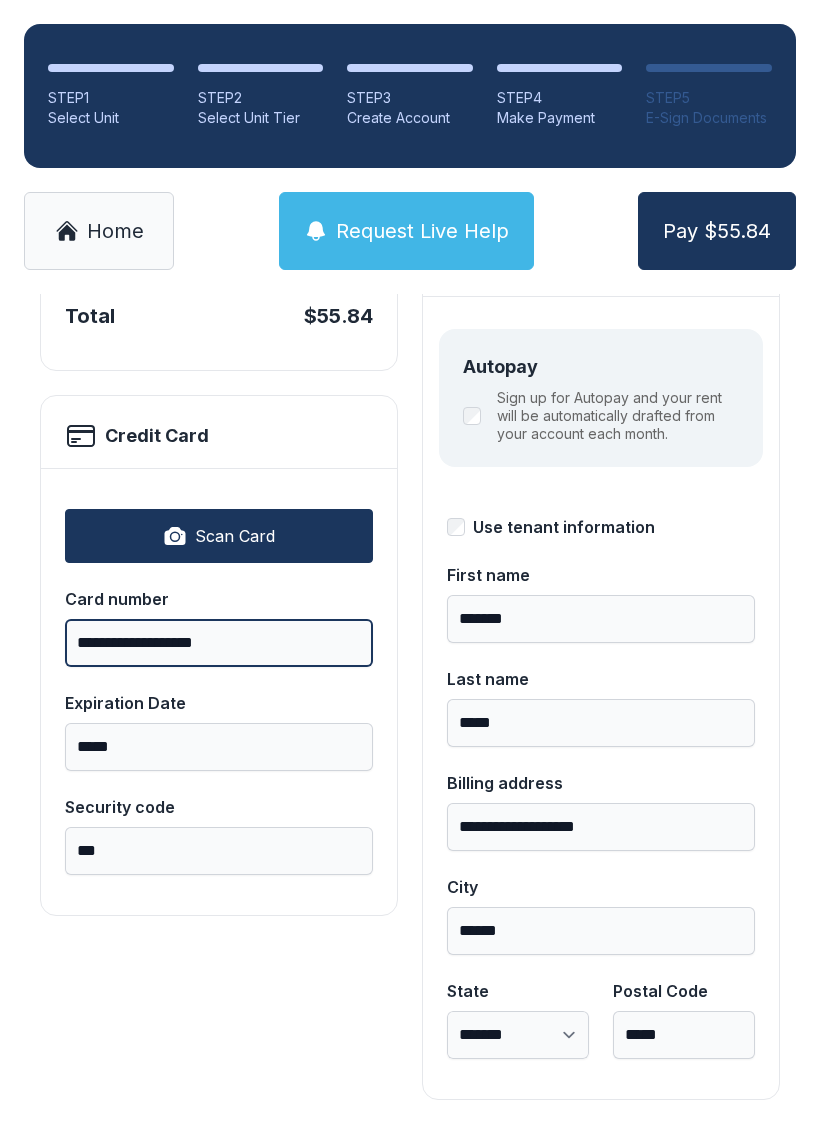 click on "**********" at bounding box center [219, 643] 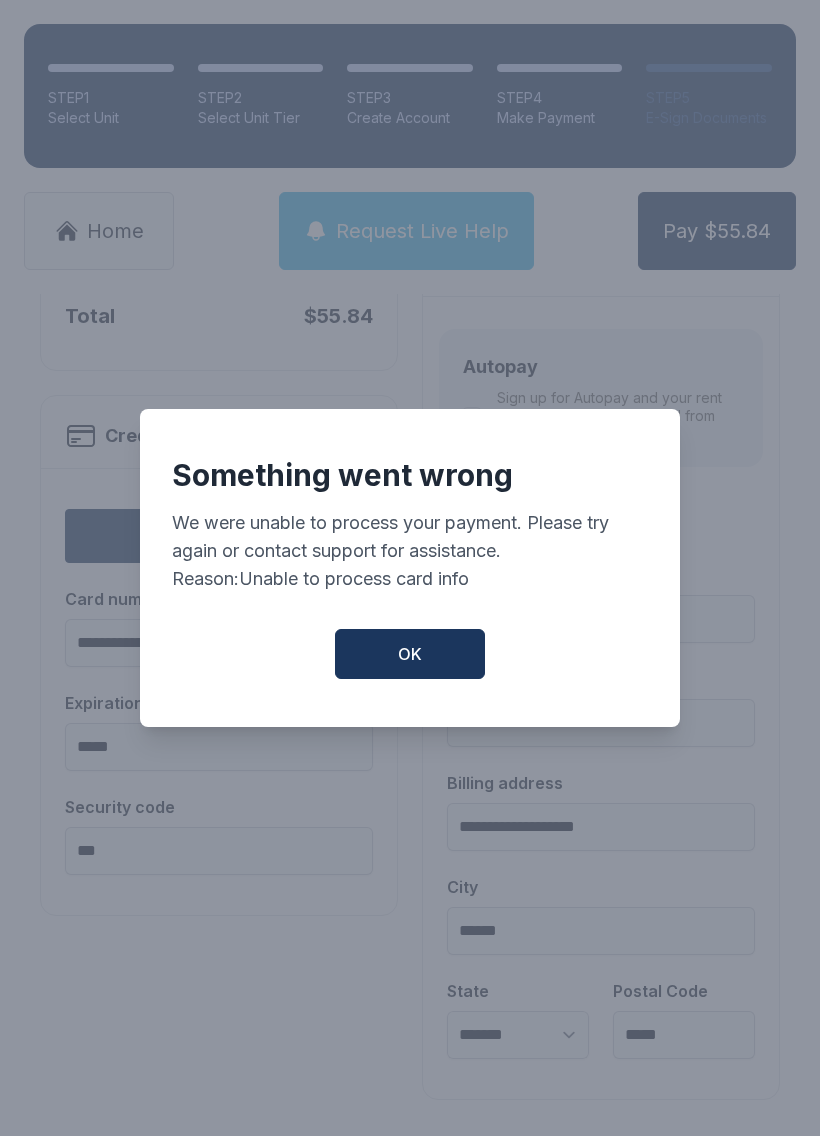click on "OK" at bounding box center [410, 654] 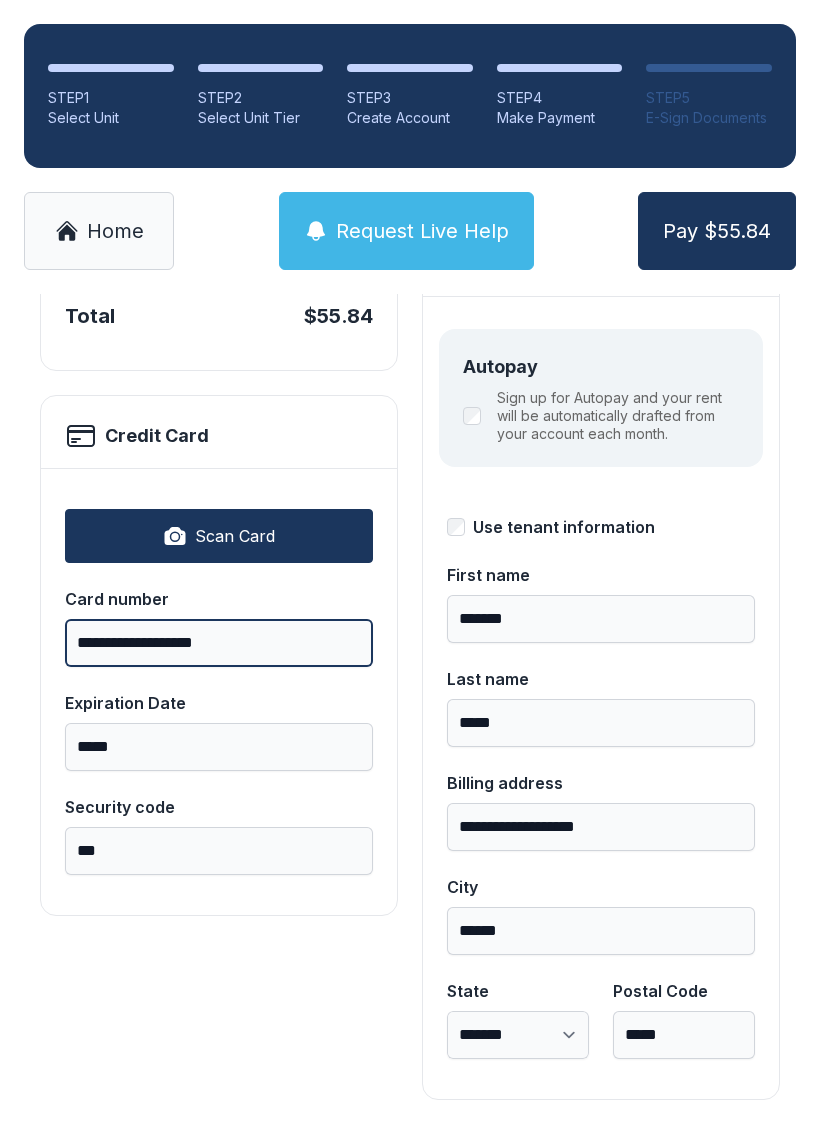 click on "**********" at bounding box center [219, 643] 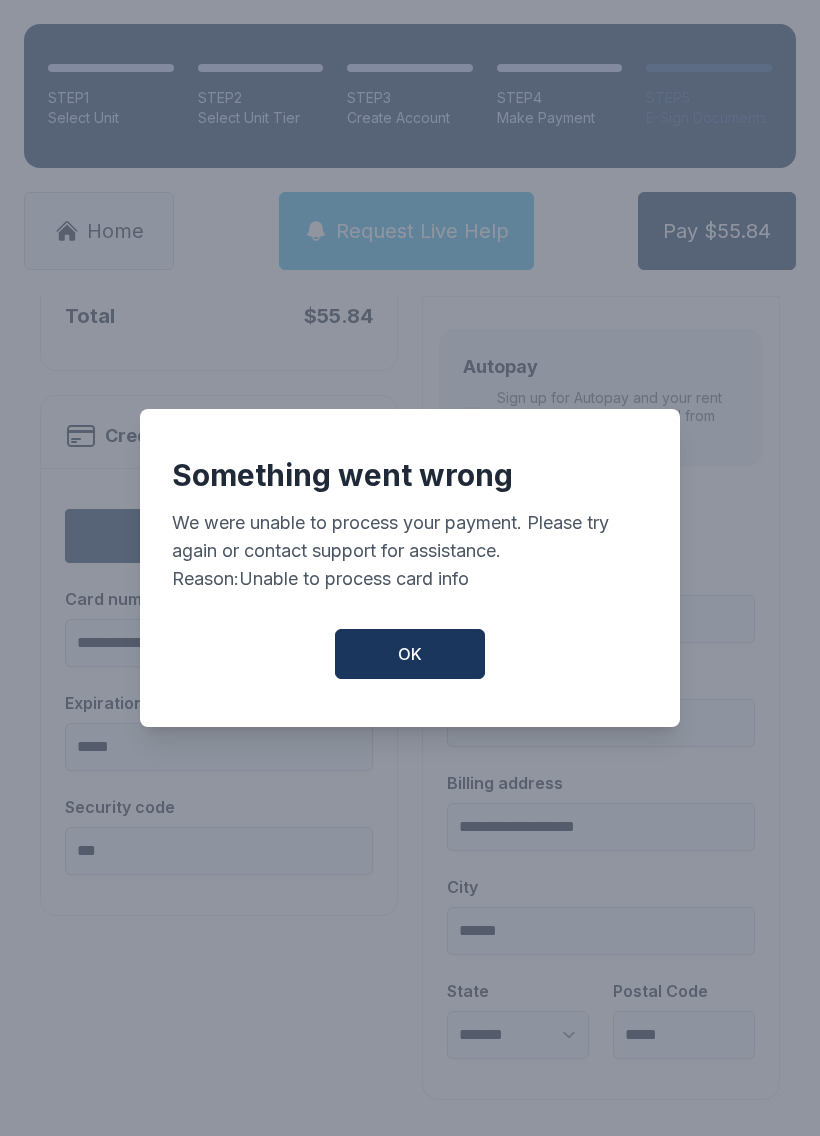 click on "OK" at bounding box center (410, 654) 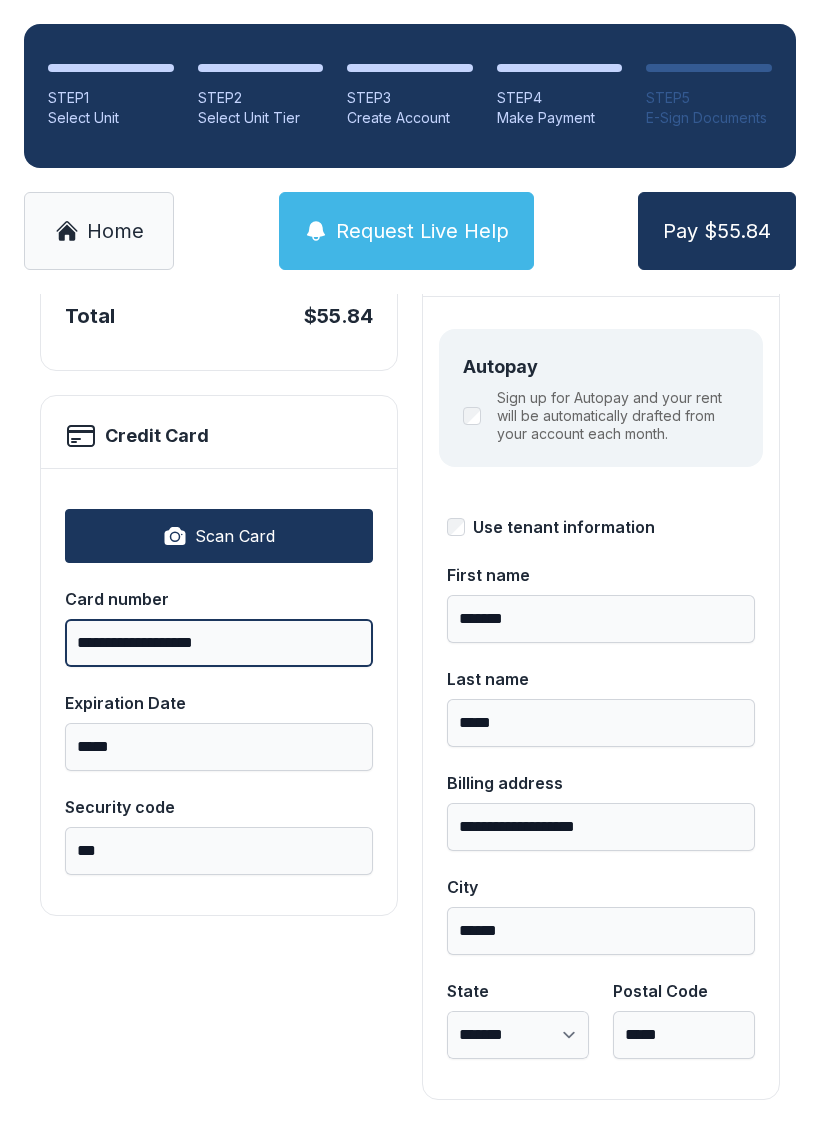 click on "**********" at bounding box center [219, 643] 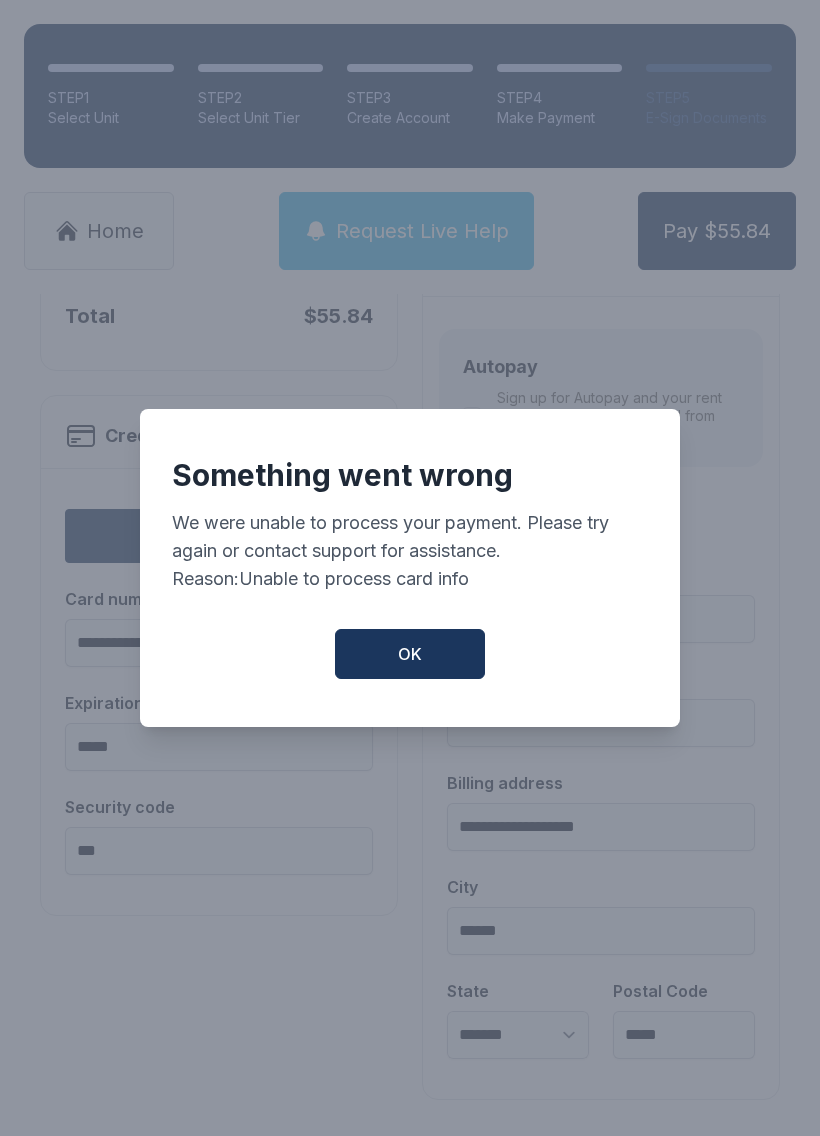 click on "OK" at bounding box center (410, 654) 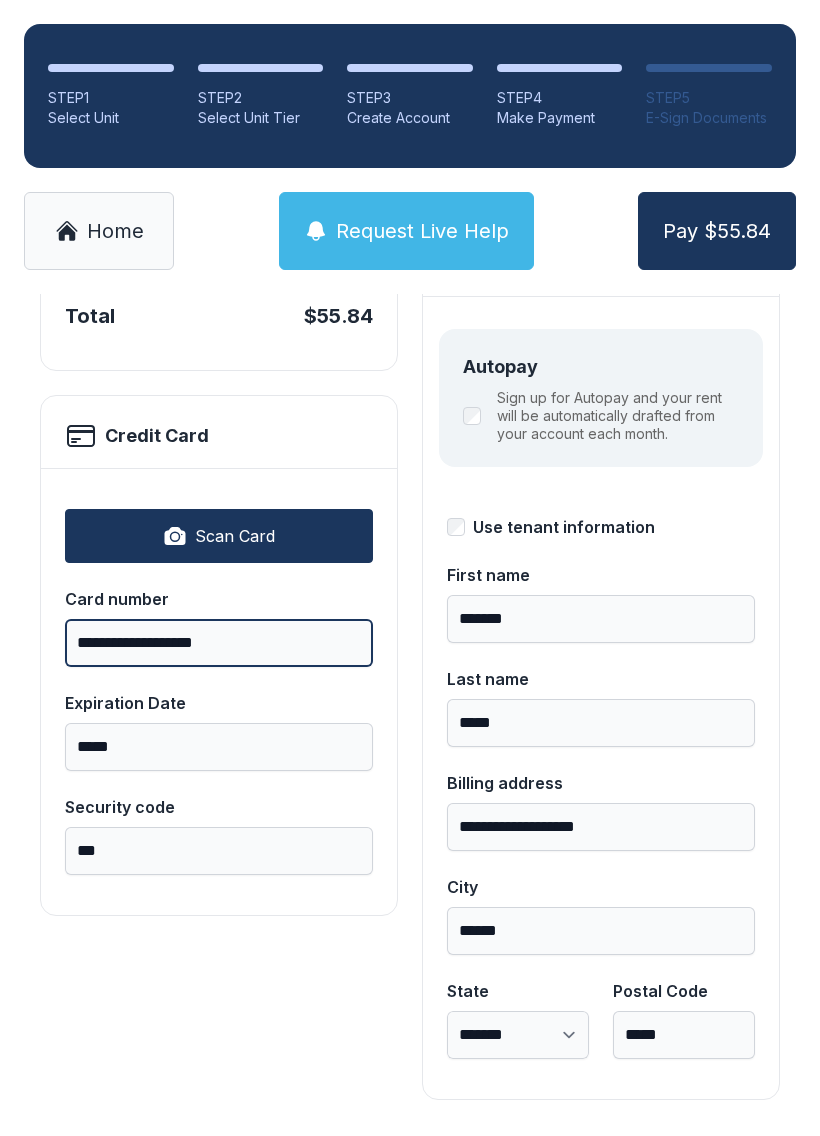 click on "**********" at bounding box center [219, 643] 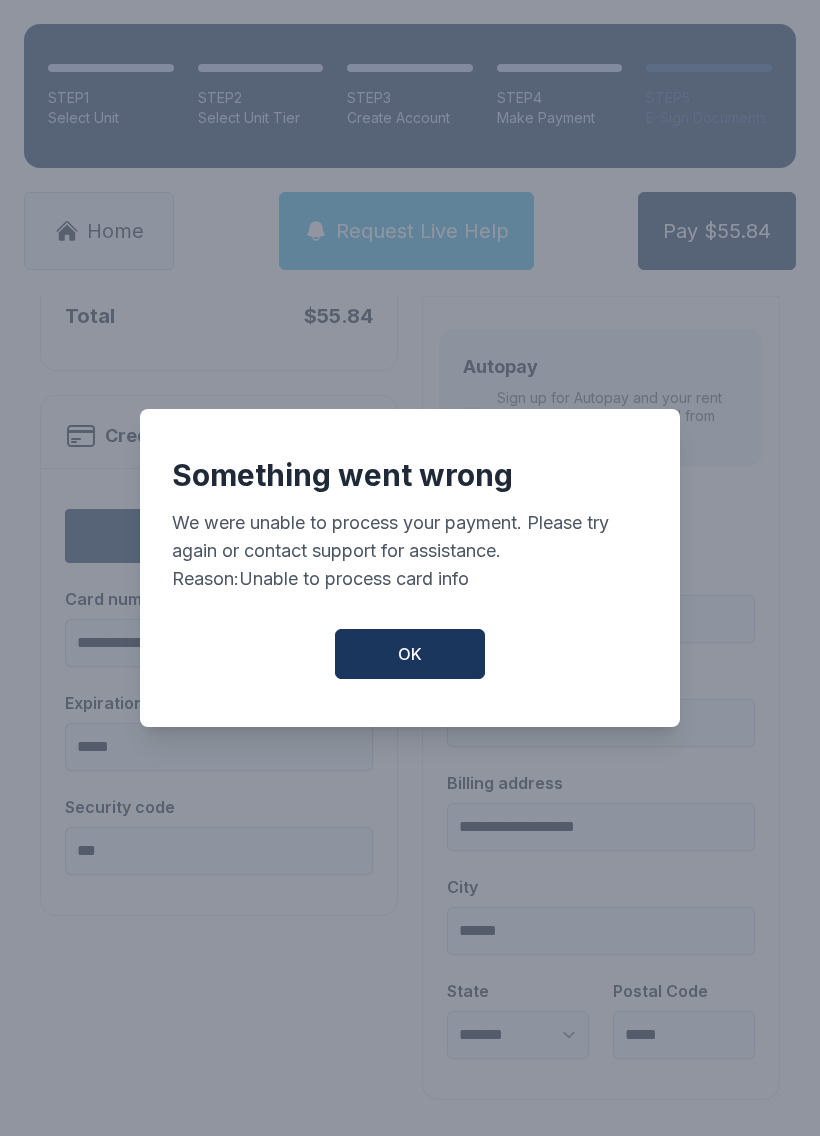 click on "OK" at bounding box center (410, 654) 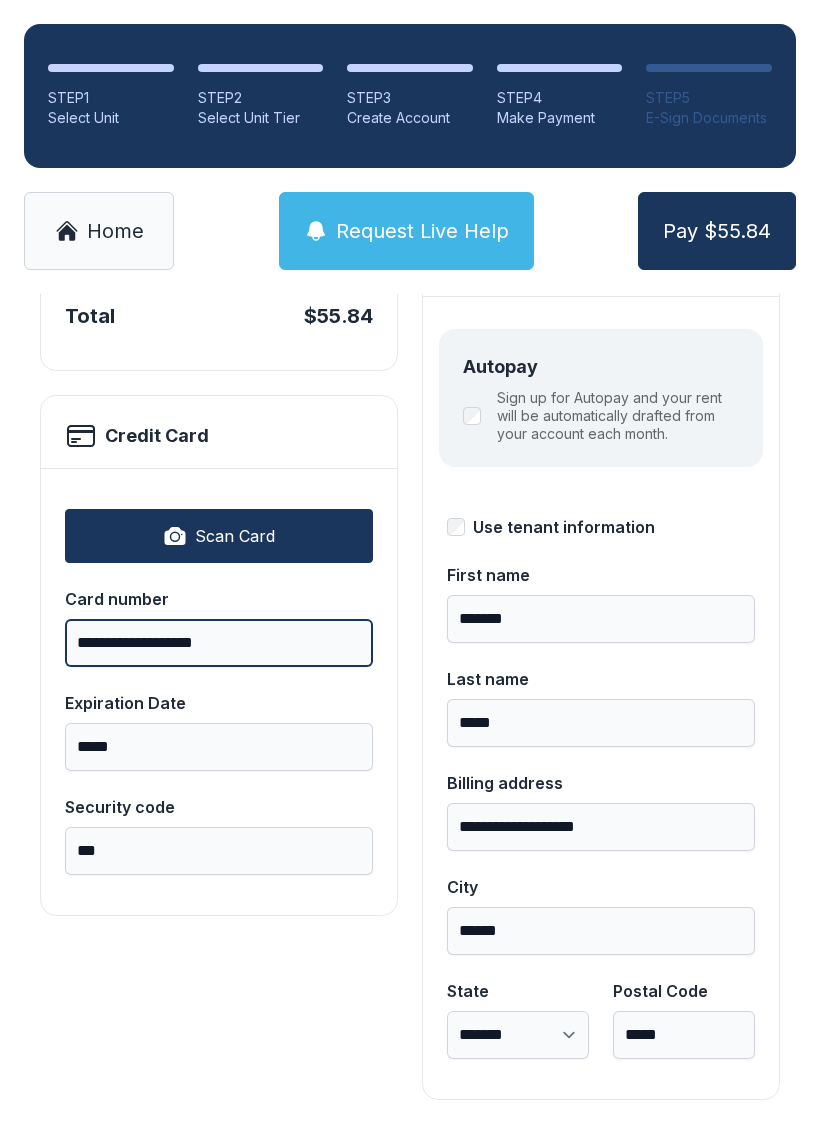 click on "**********" at bounding box center (219, 643) 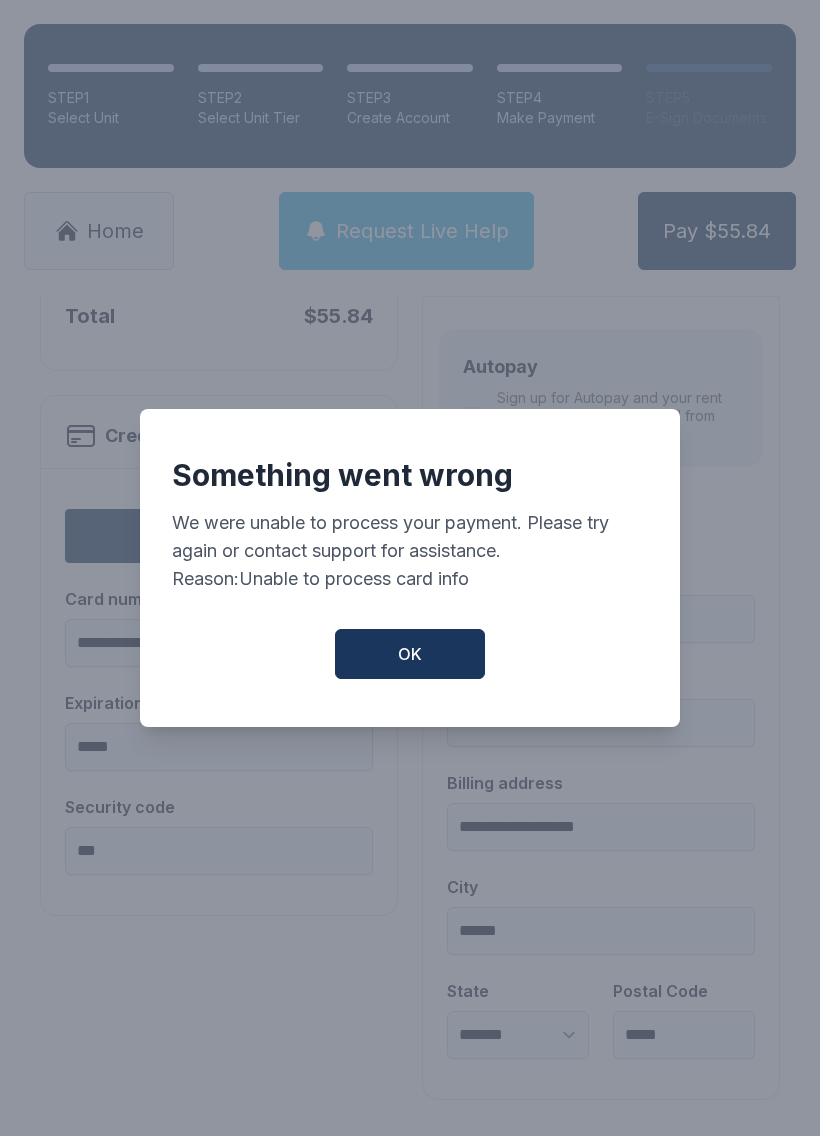 click on "OK" at bounding box center (410, 654) 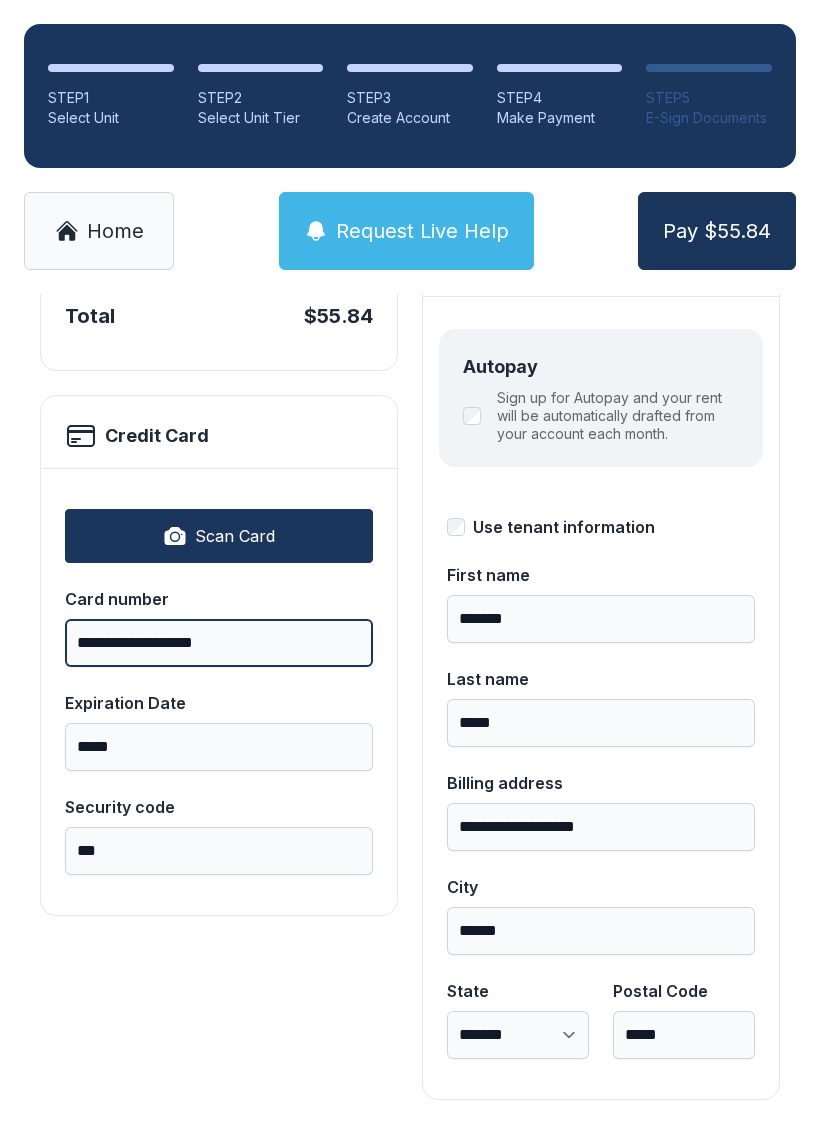 click on "**********" at bounding box center [219, 643] 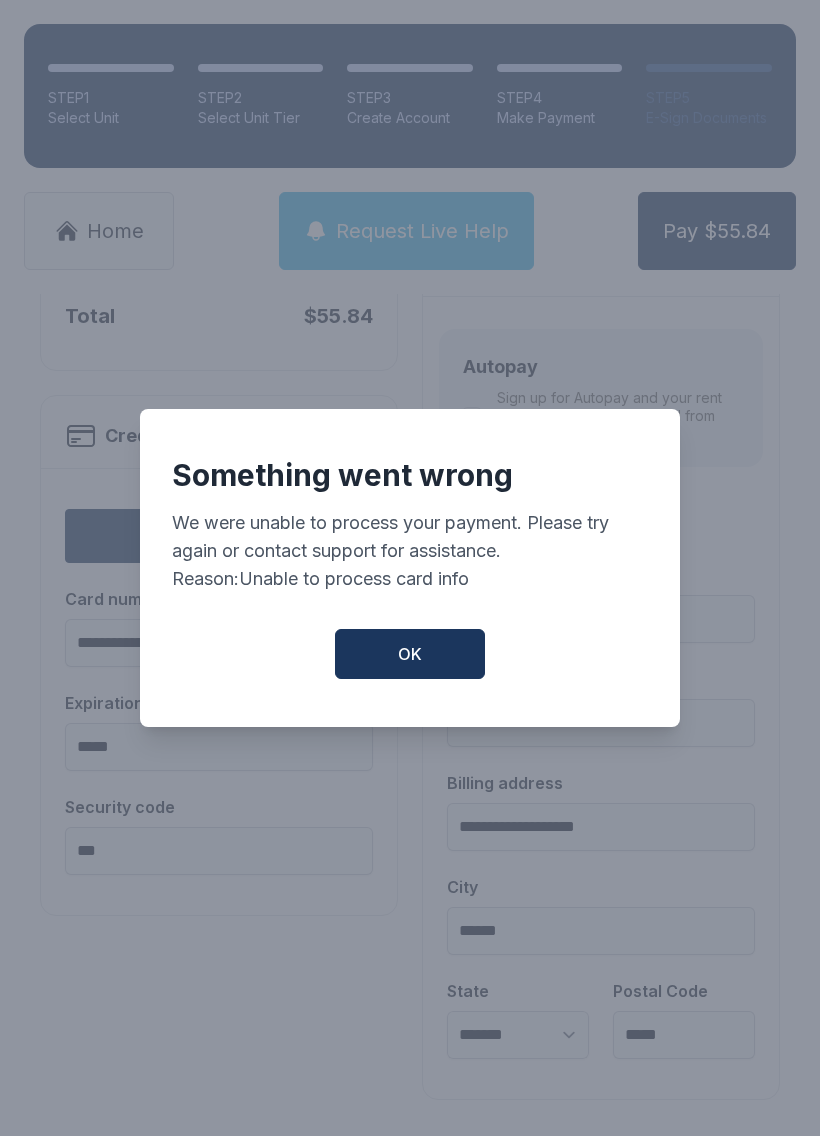 click on "OK" at bounding box center [410, 654] 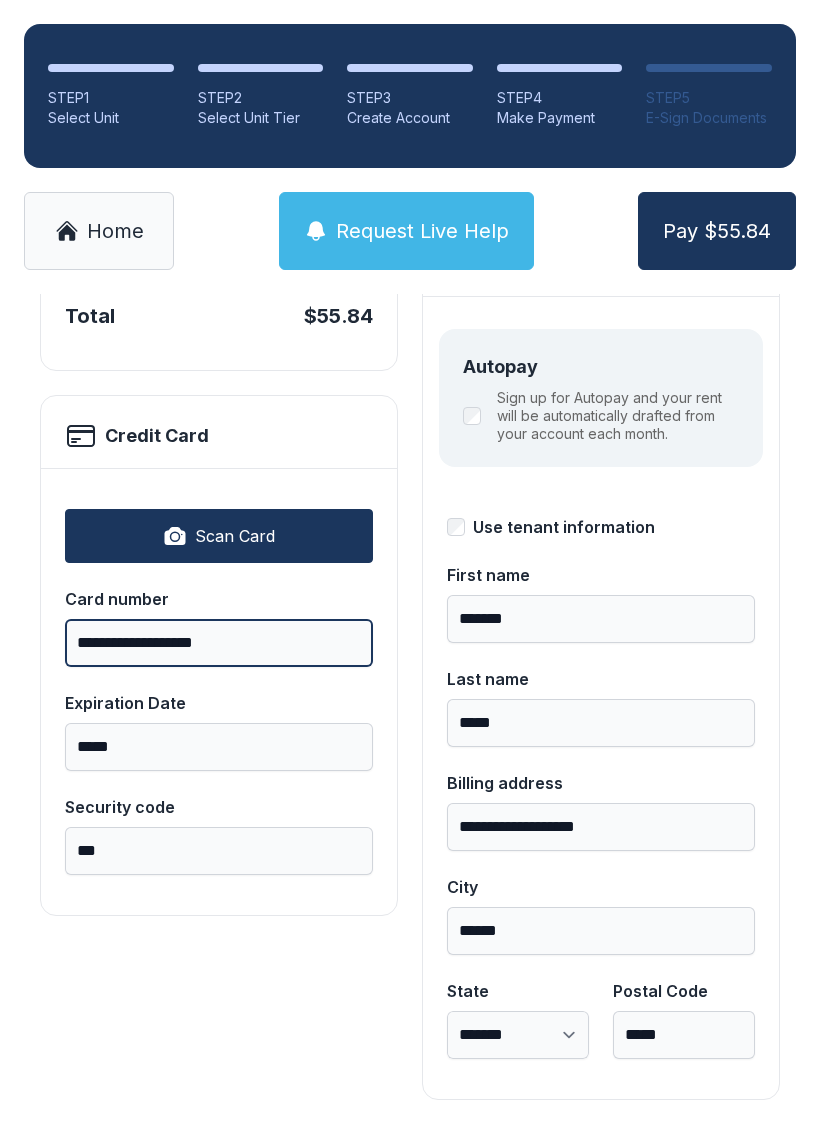 click on "**********" at bounding box center (219, 643) 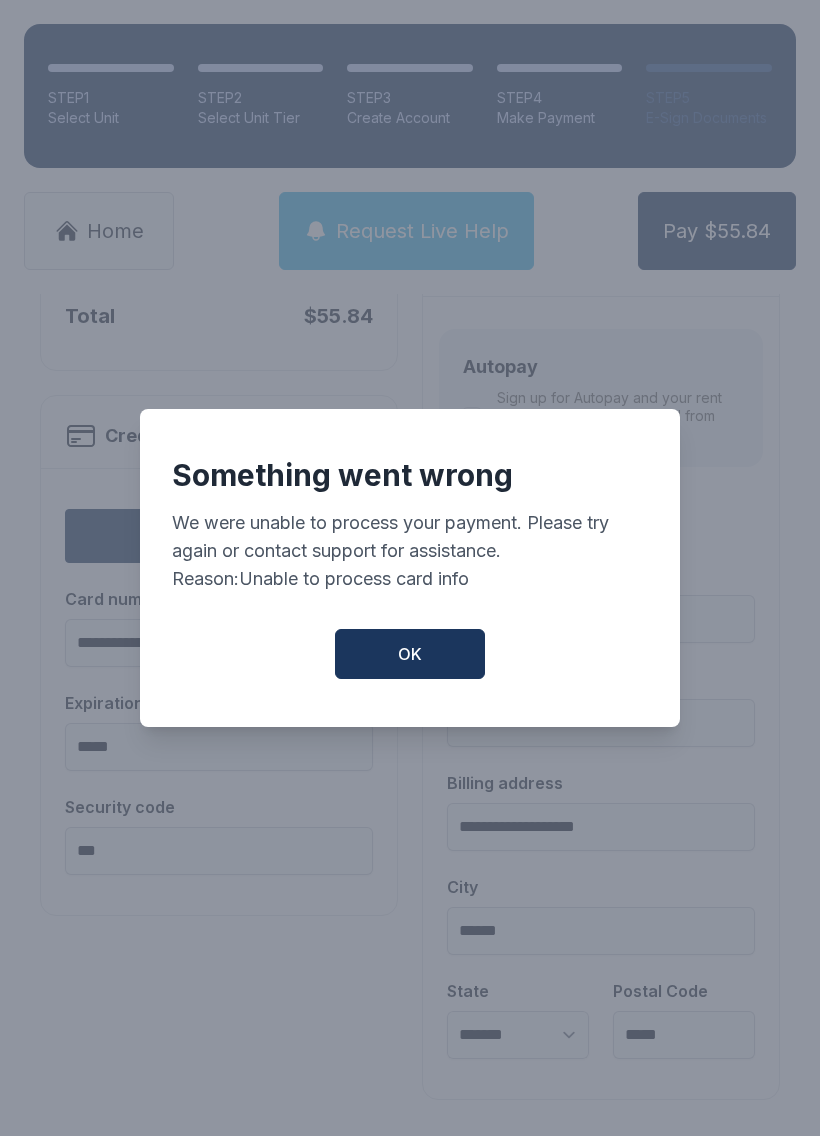 click on "OK" at bounding box center [410, 654] 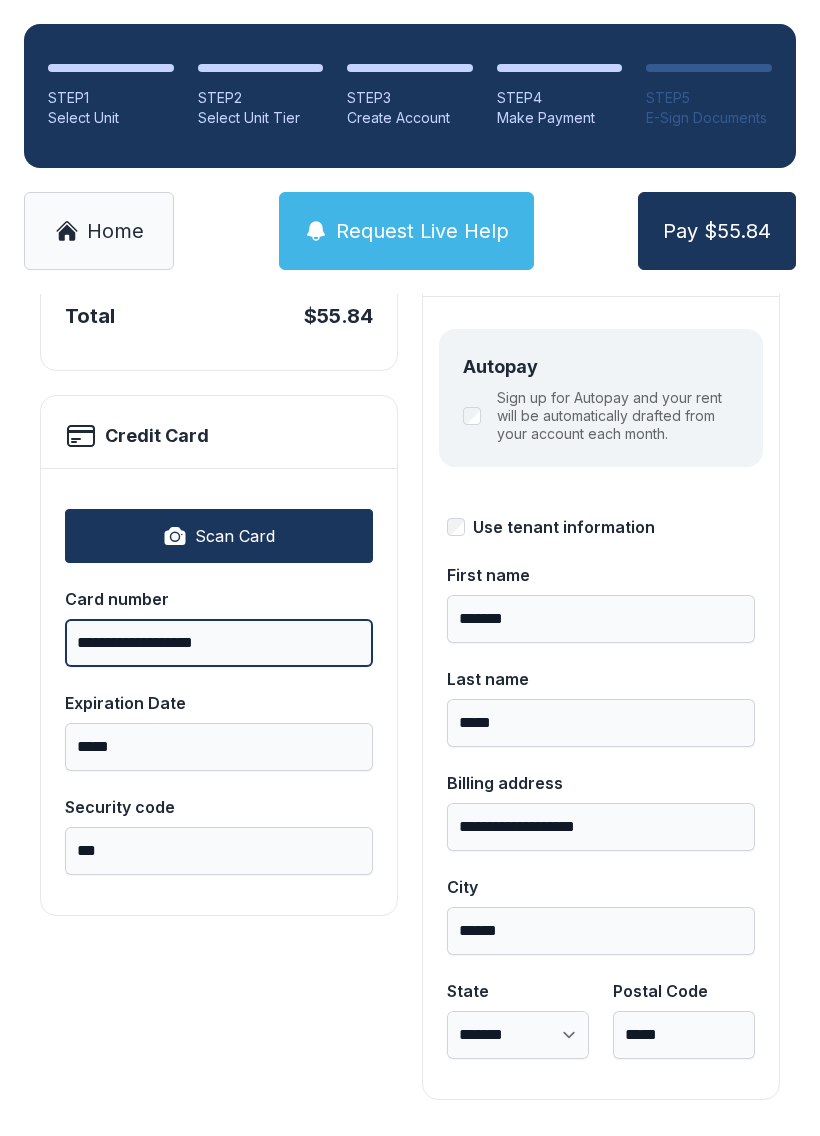 click on "**********" at bounding box center (219, 643) 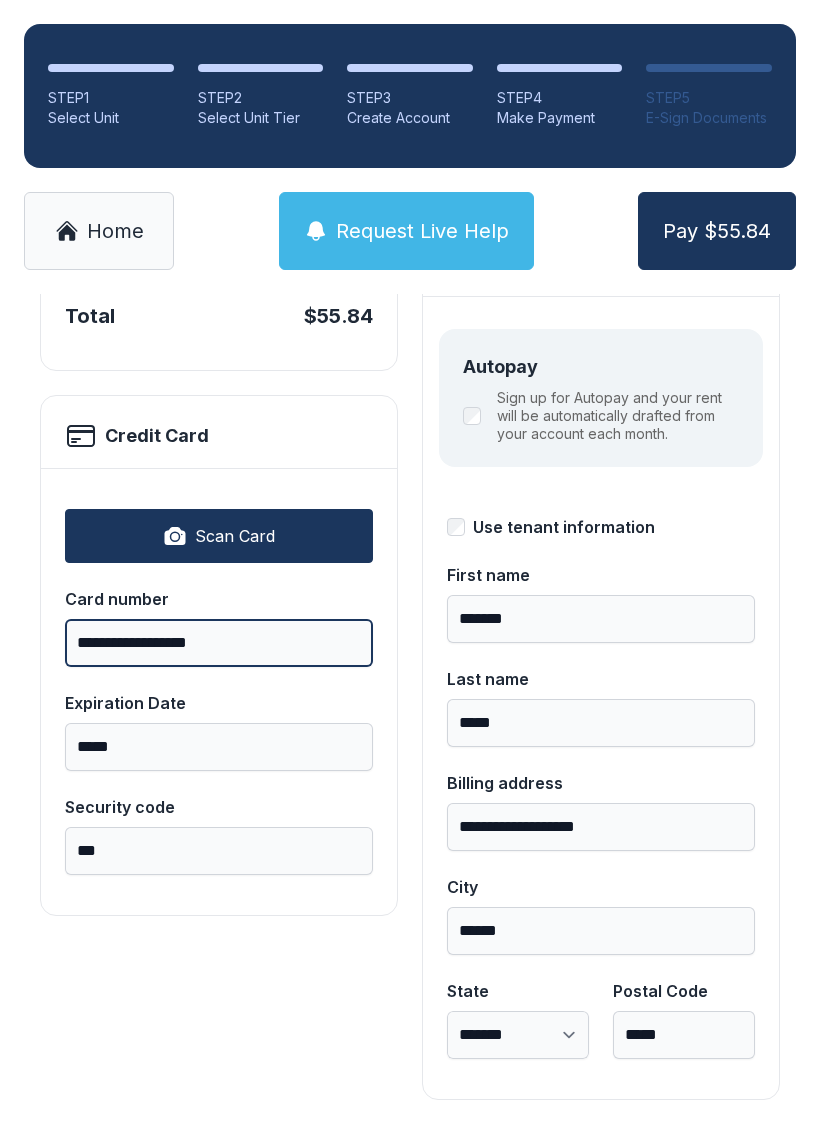 type on "**********" 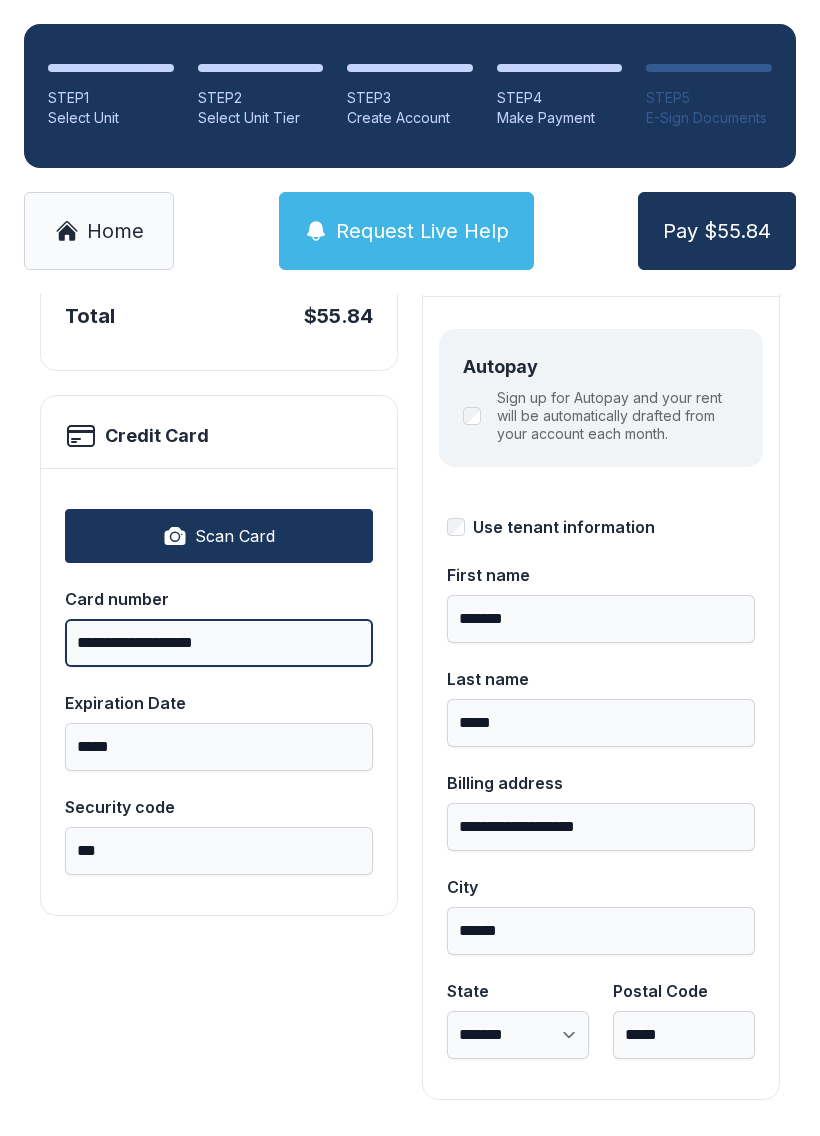 click on "Pay $55.84" at bounding box center [717, 231] 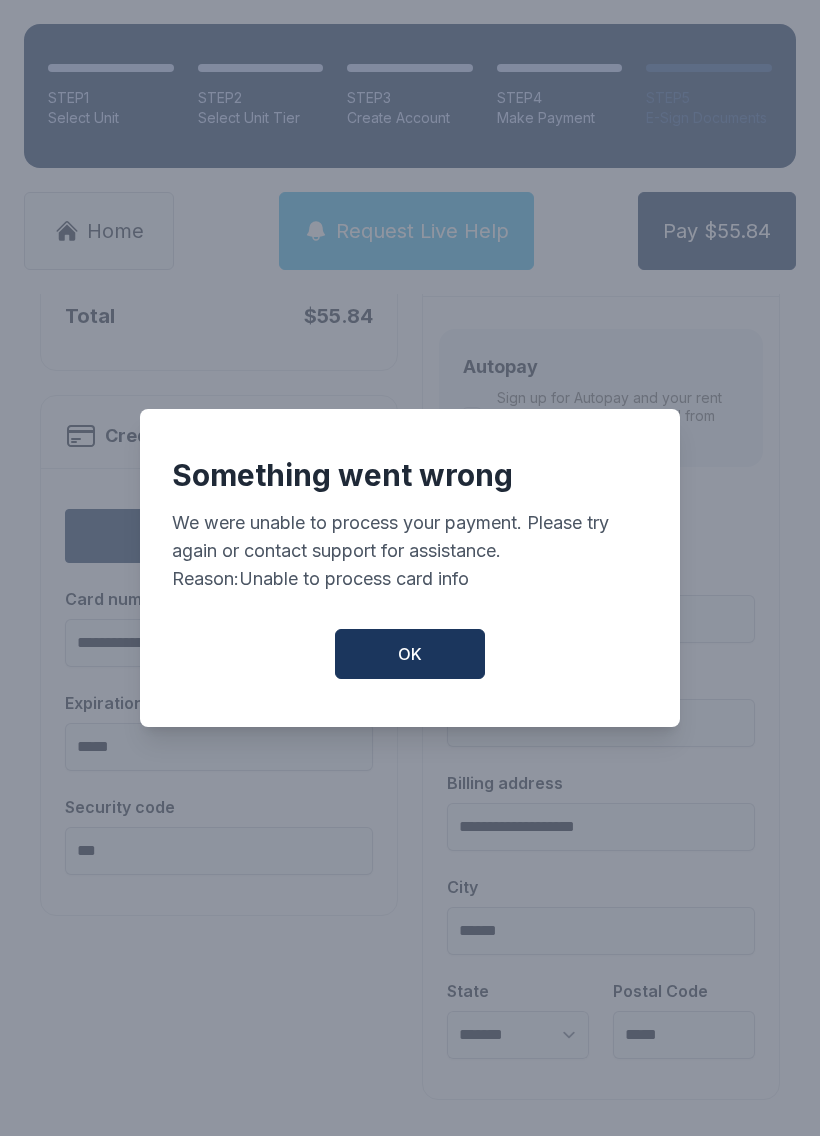click on "OK" at bounding box center [410, 654] 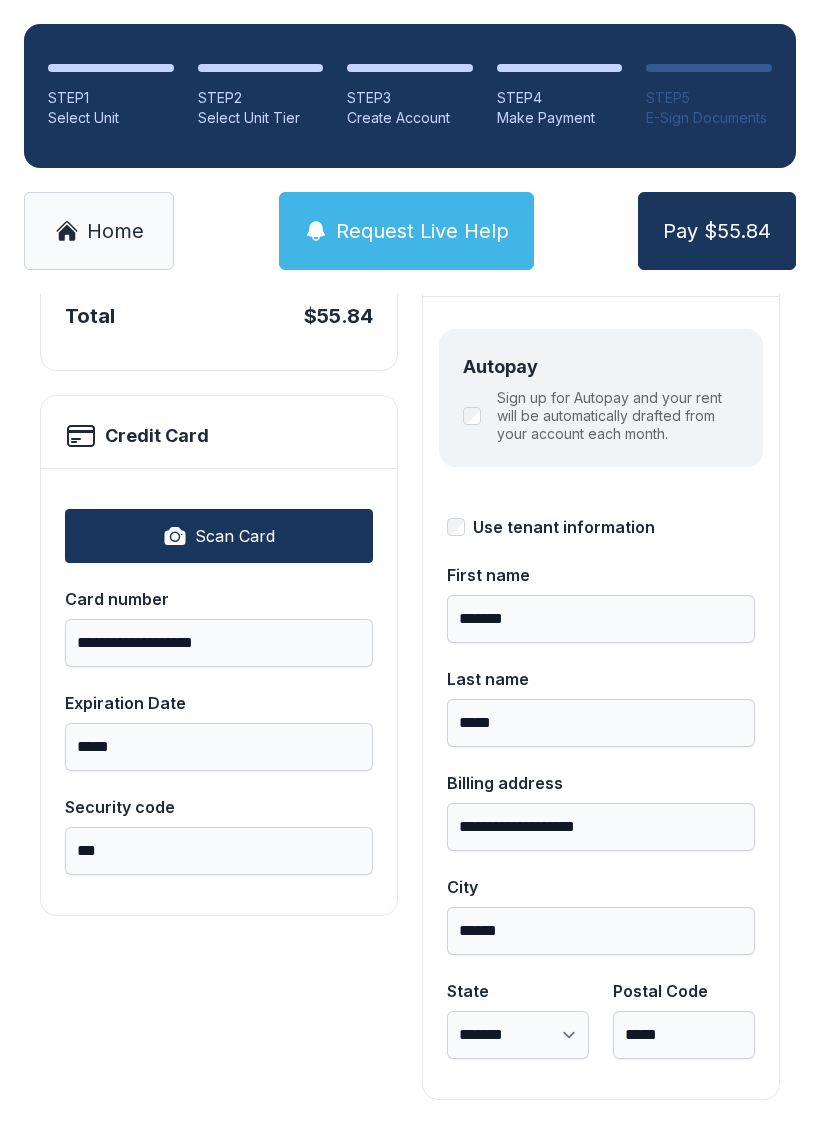 click on "Home" at bounding box center (115, 231) 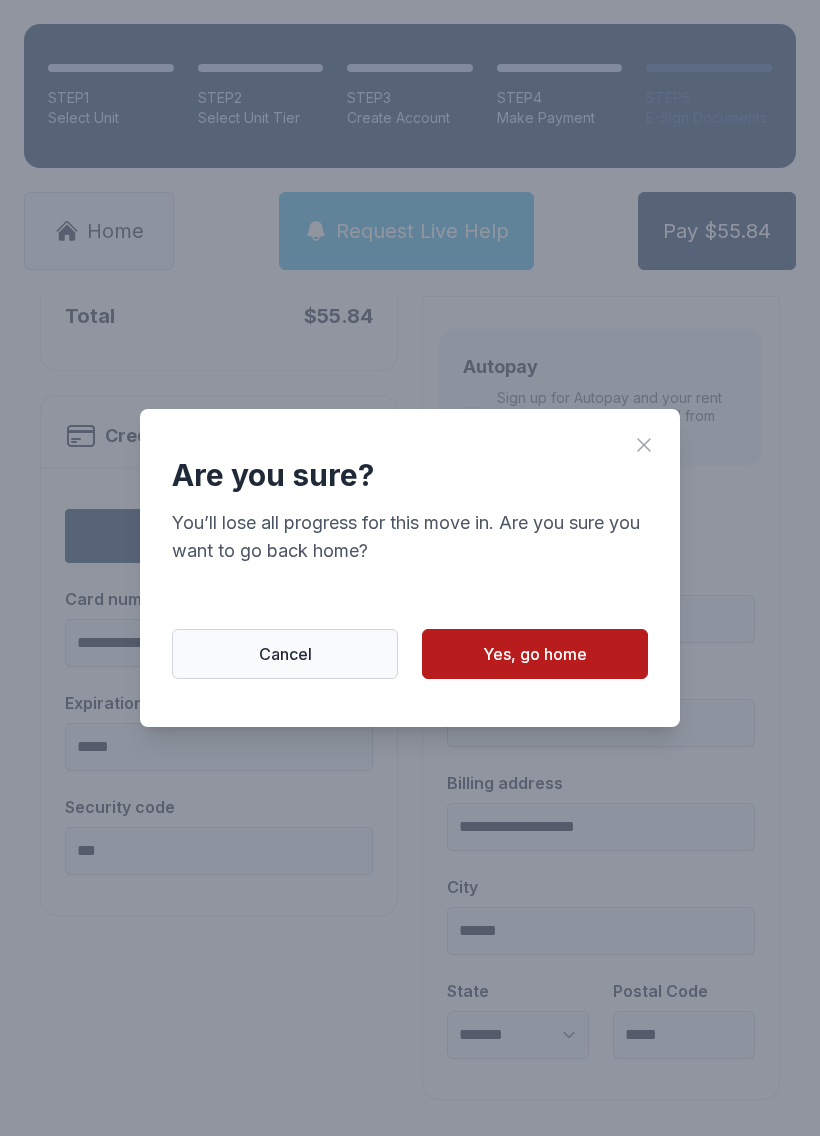 click on "Yes, go home" at bounding box center (535, 654) 